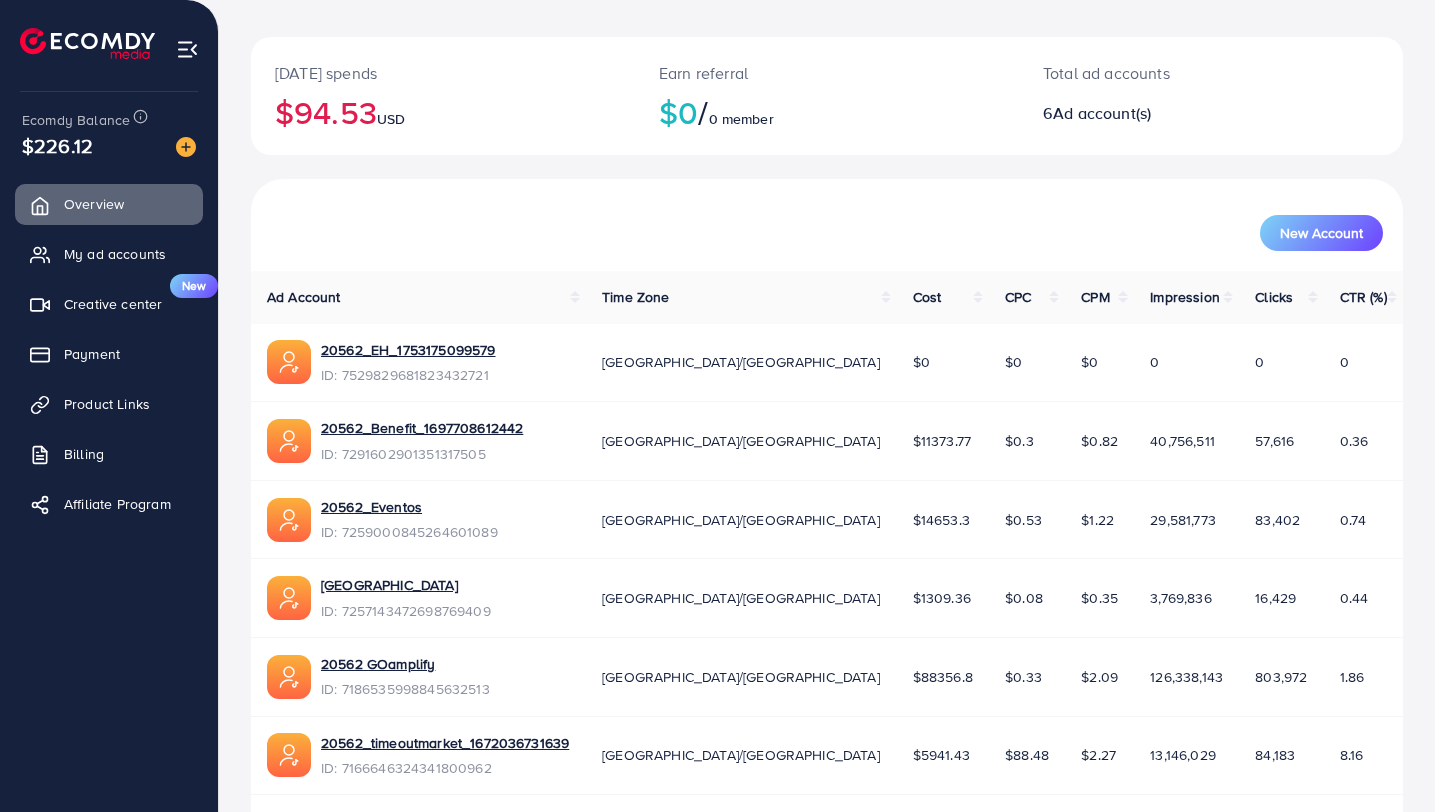 scroll, scrollTop: 154, scrollLeft: 0, axis: vertical 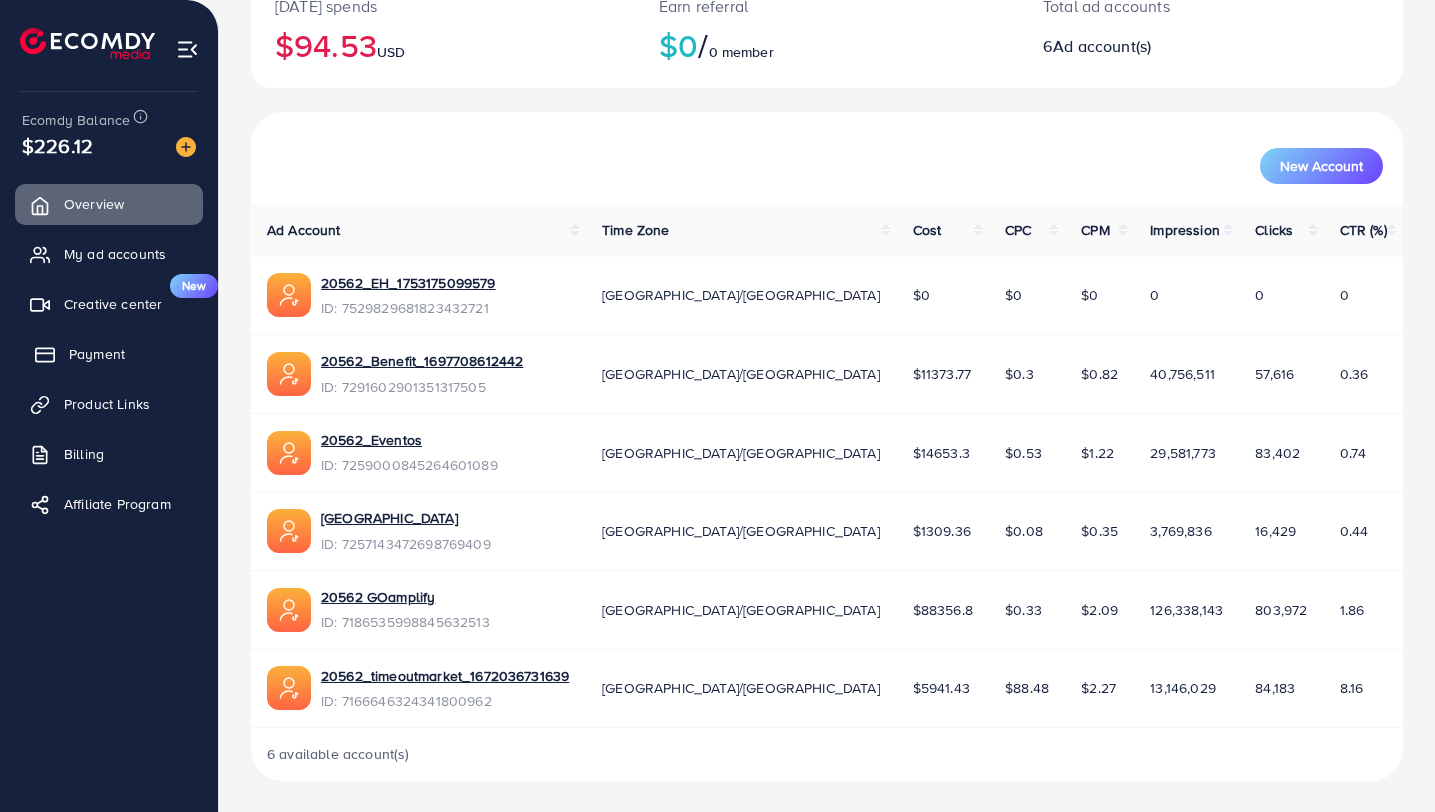 click on "Payment" at bounding box center (109, 354) 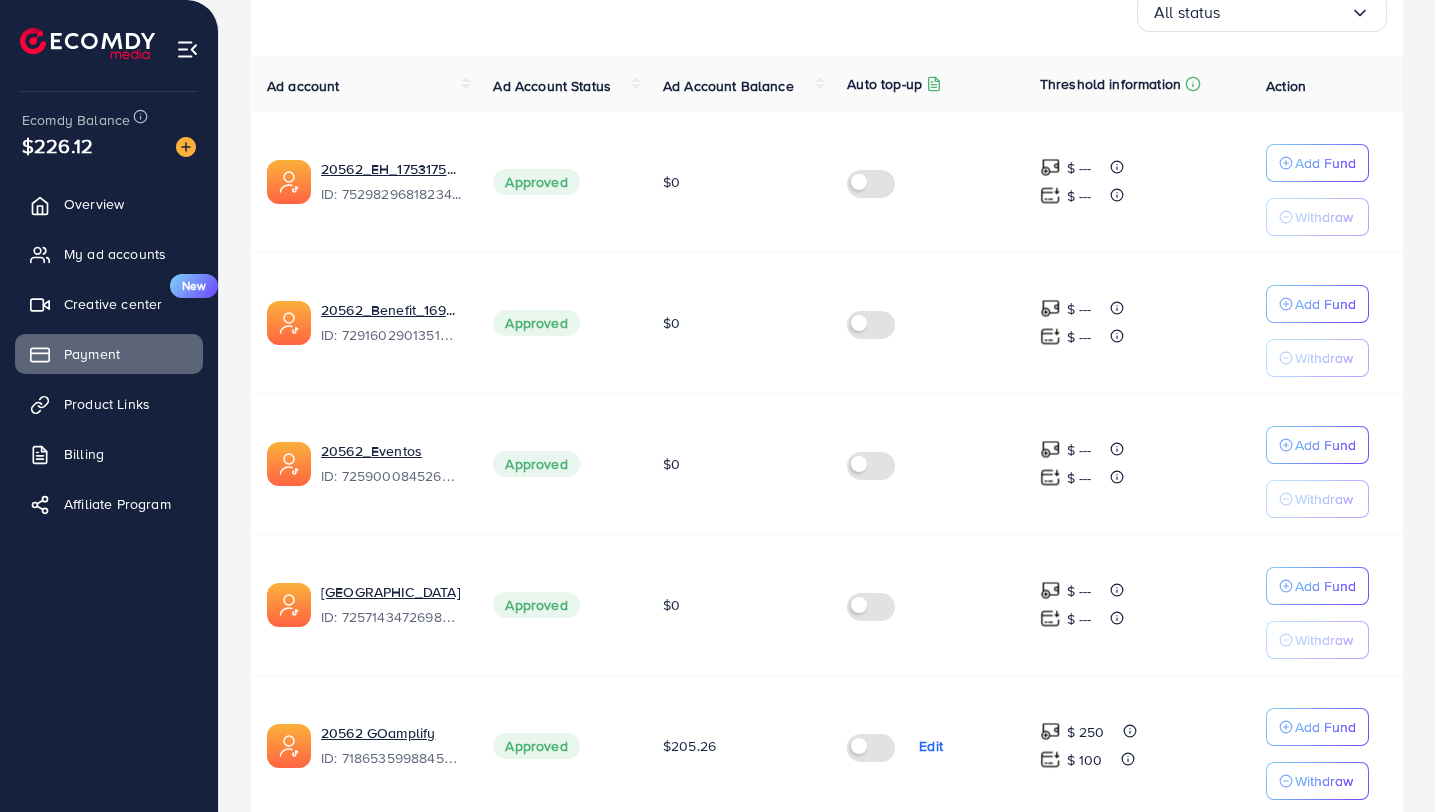 scroll, scrollTop: 630, scrollLeft: 0, axis: vertical 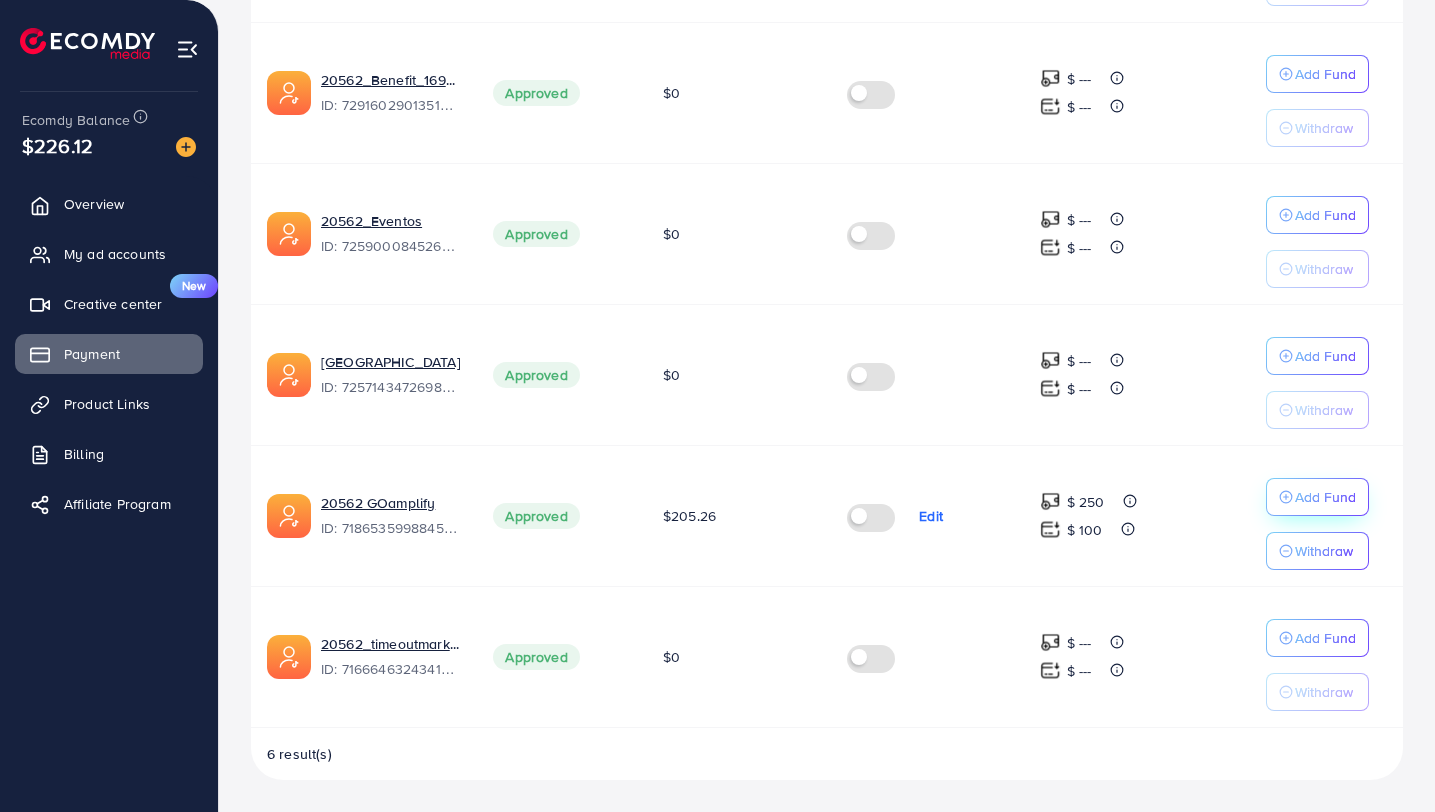 click on "Add Fund" at bounding box center (1325, -67) 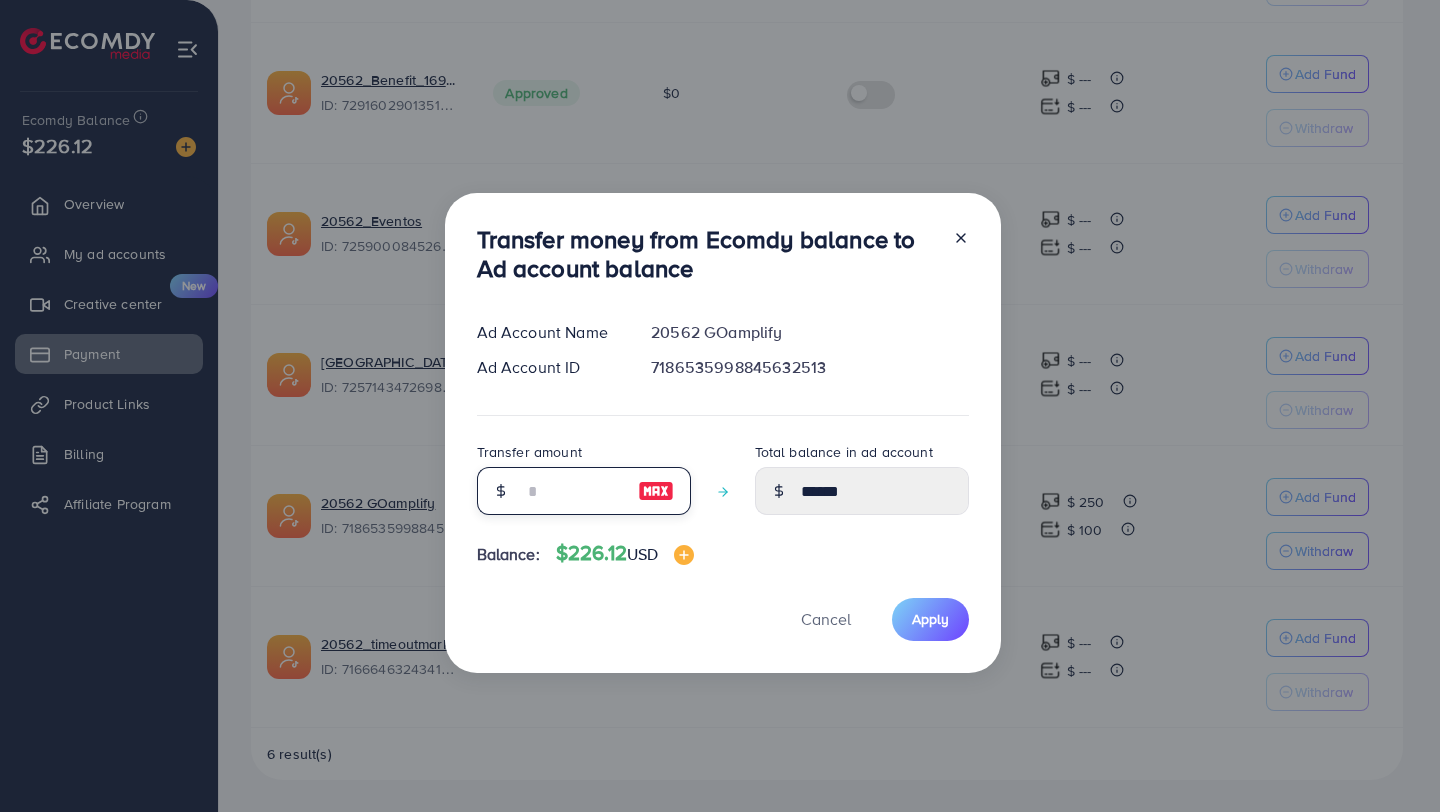 click at bounding box center [573, 491] 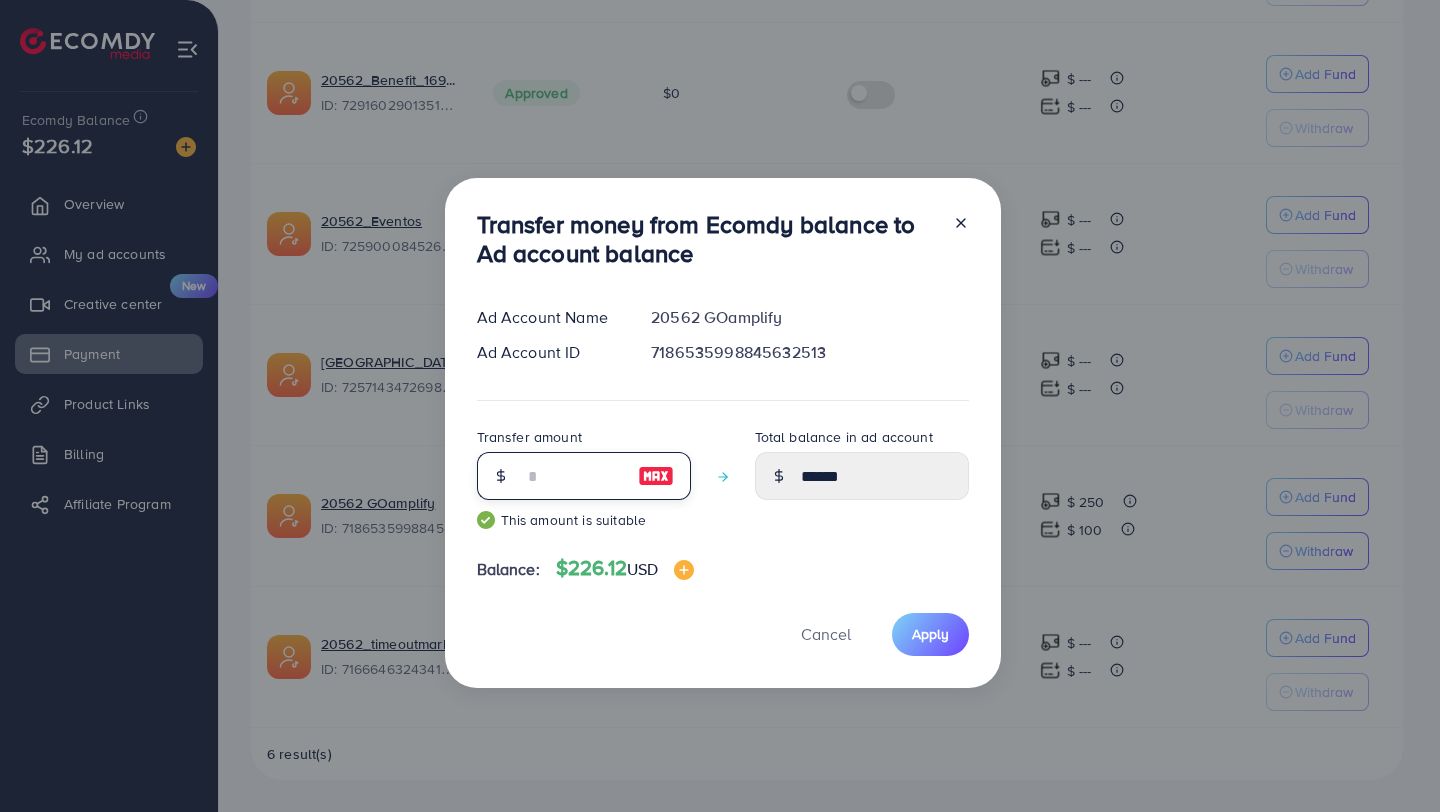 type on "******" 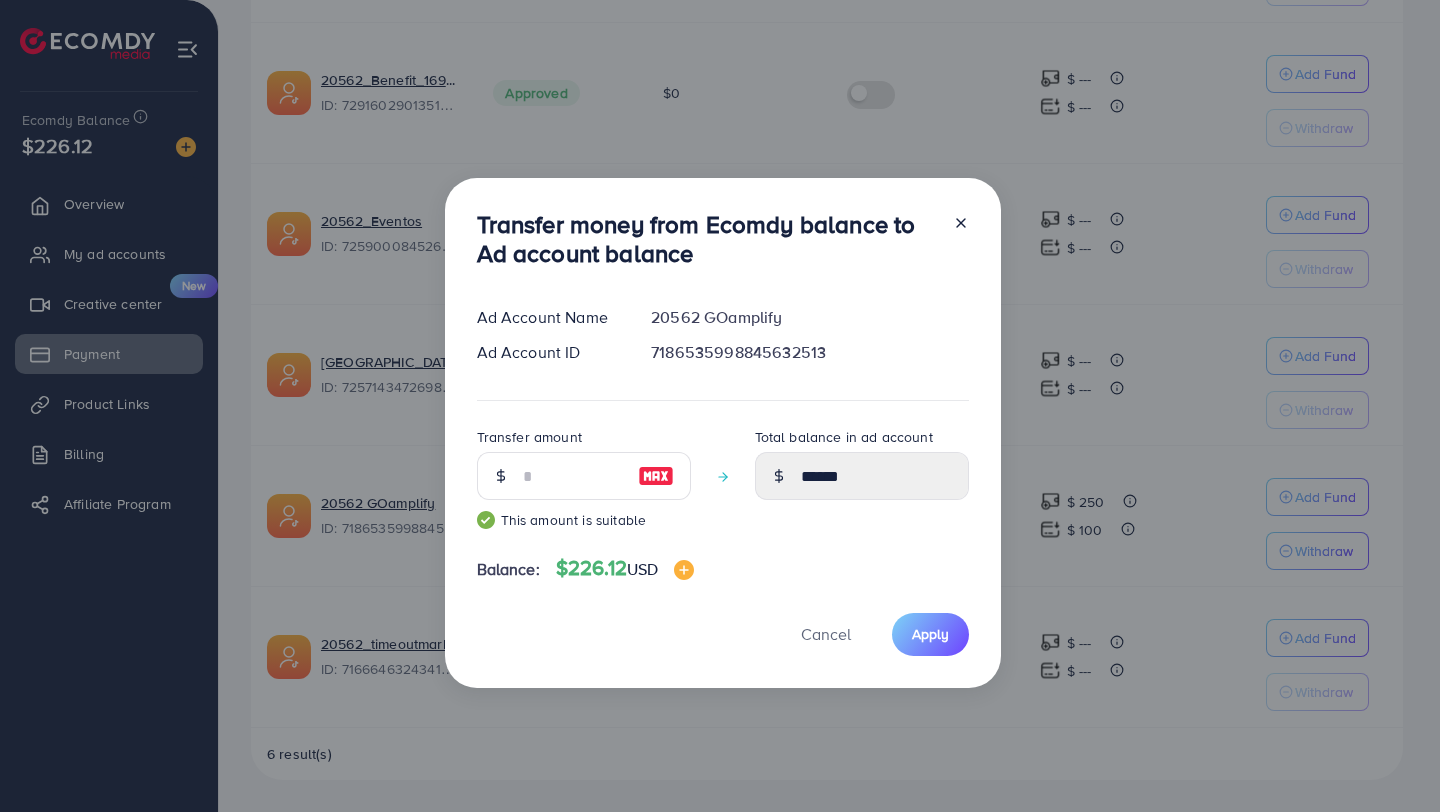 click 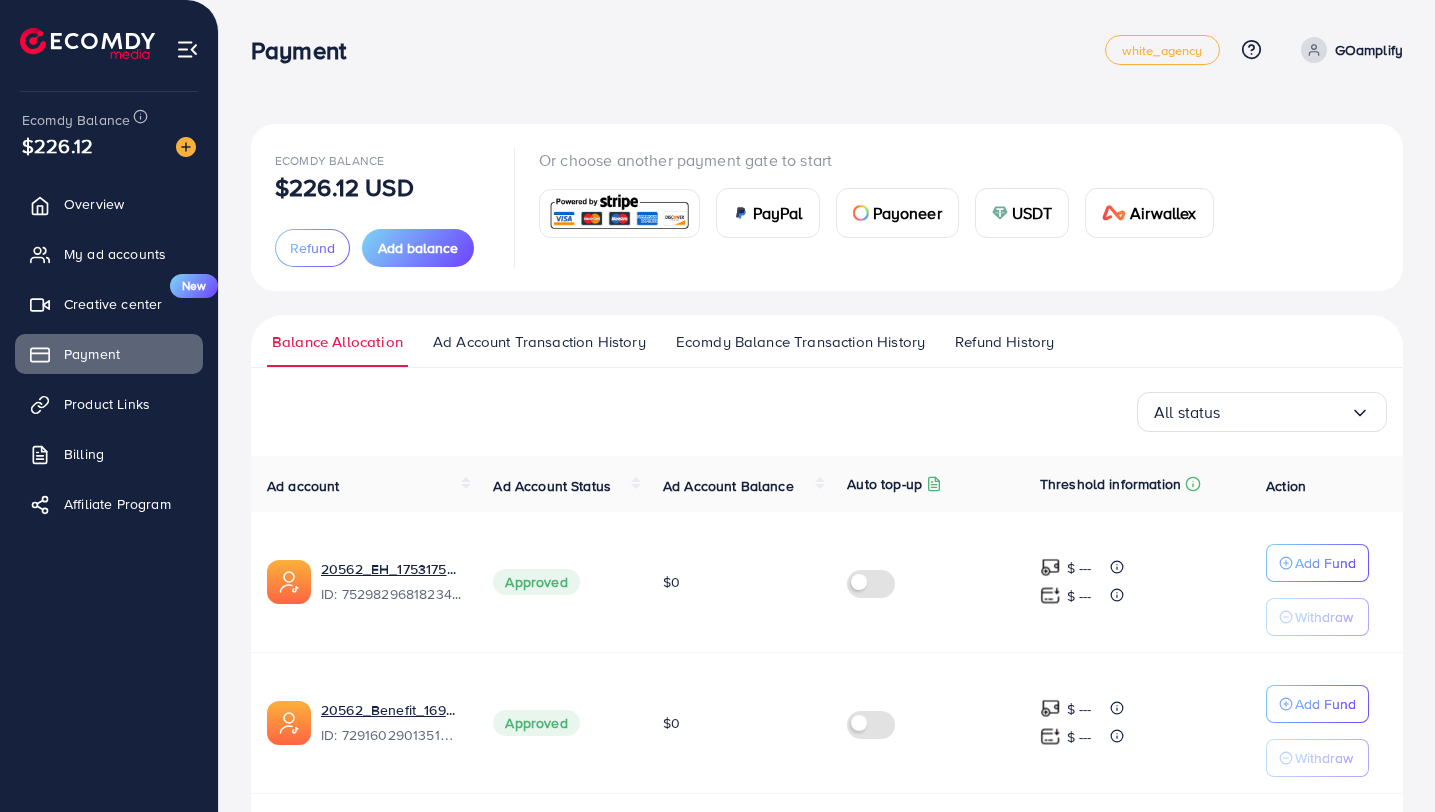 scroll, scrollTop: 630, scrollLeft: 0, axis: vertical 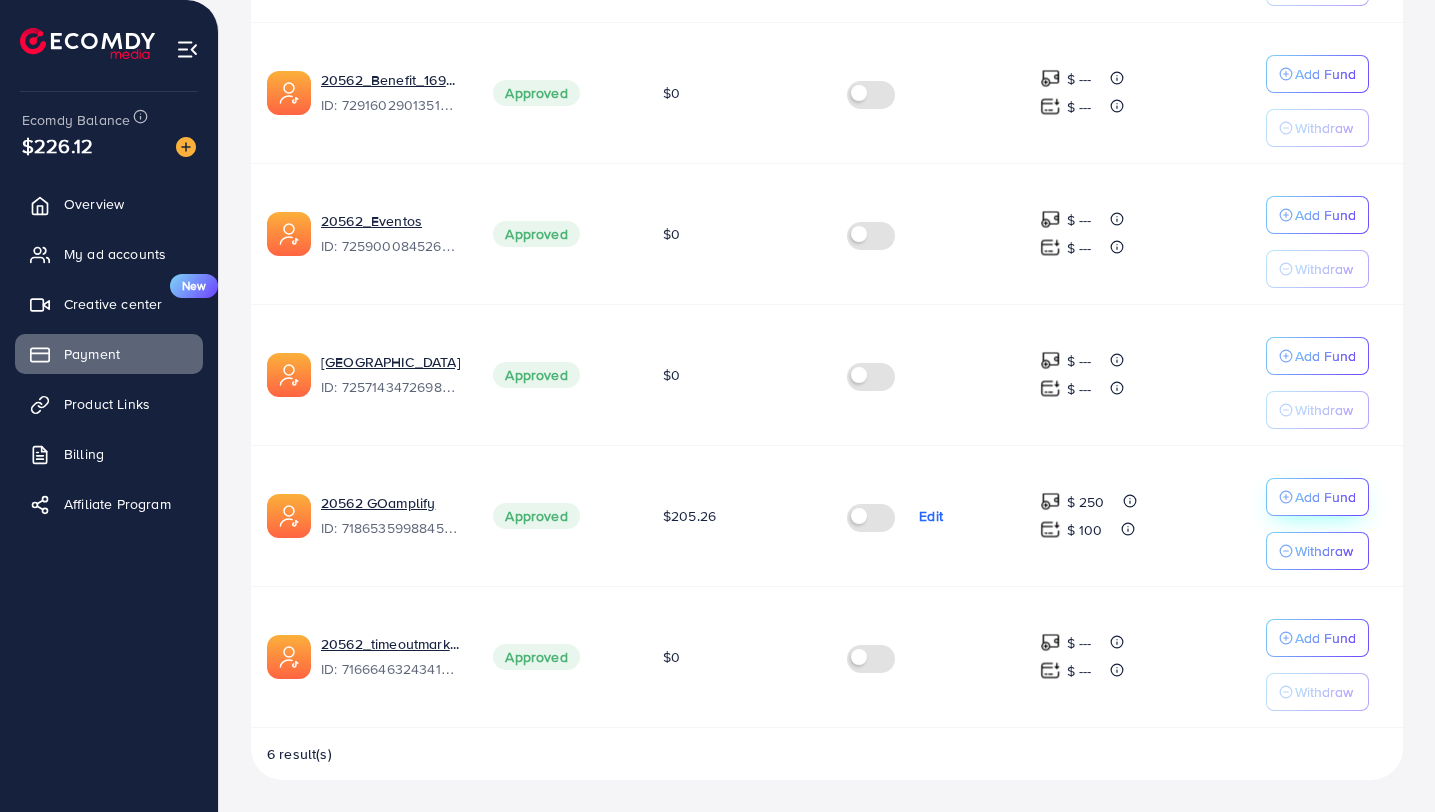 click on "Add Fund" at bounding box center [1325, -67] 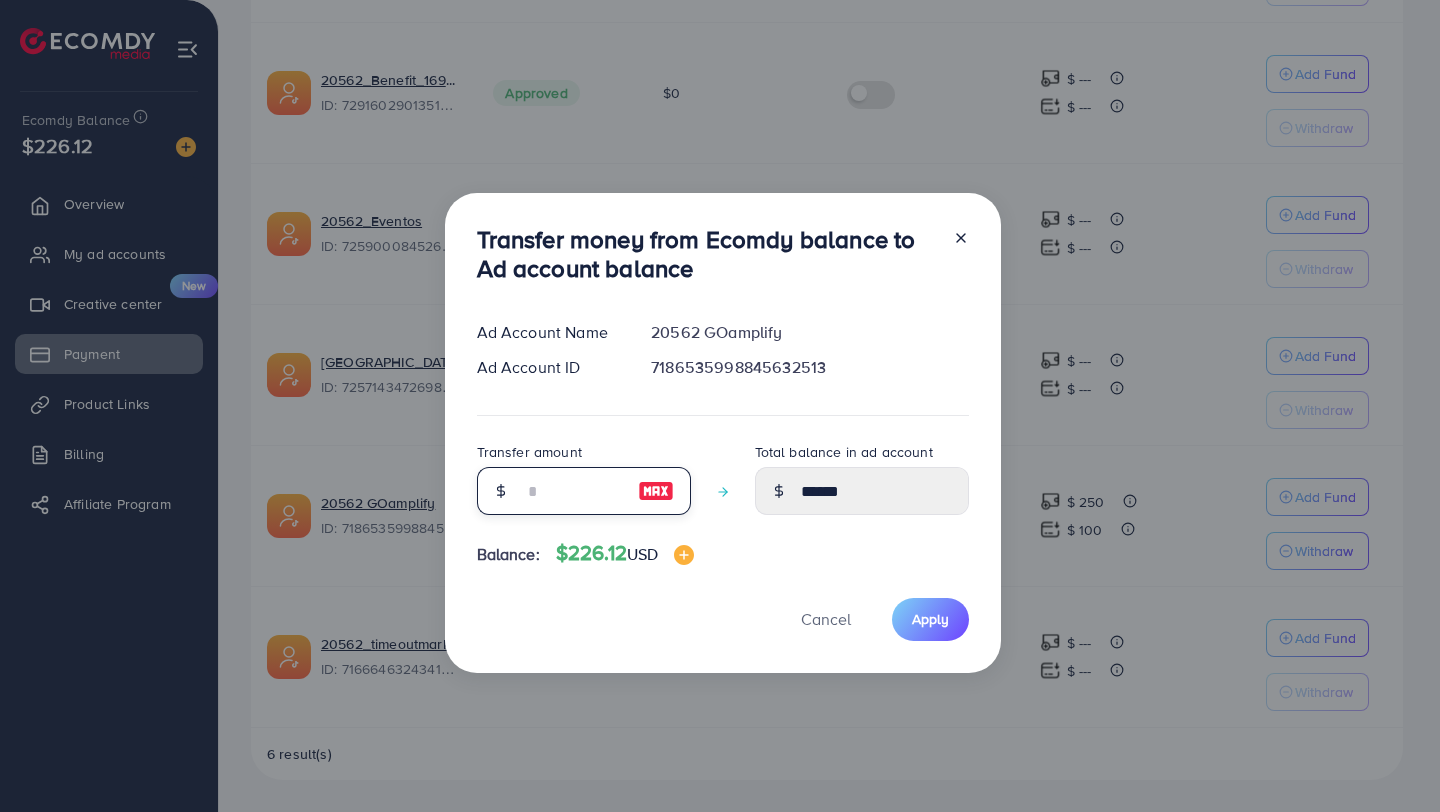 click at bounding box center (573, 491) 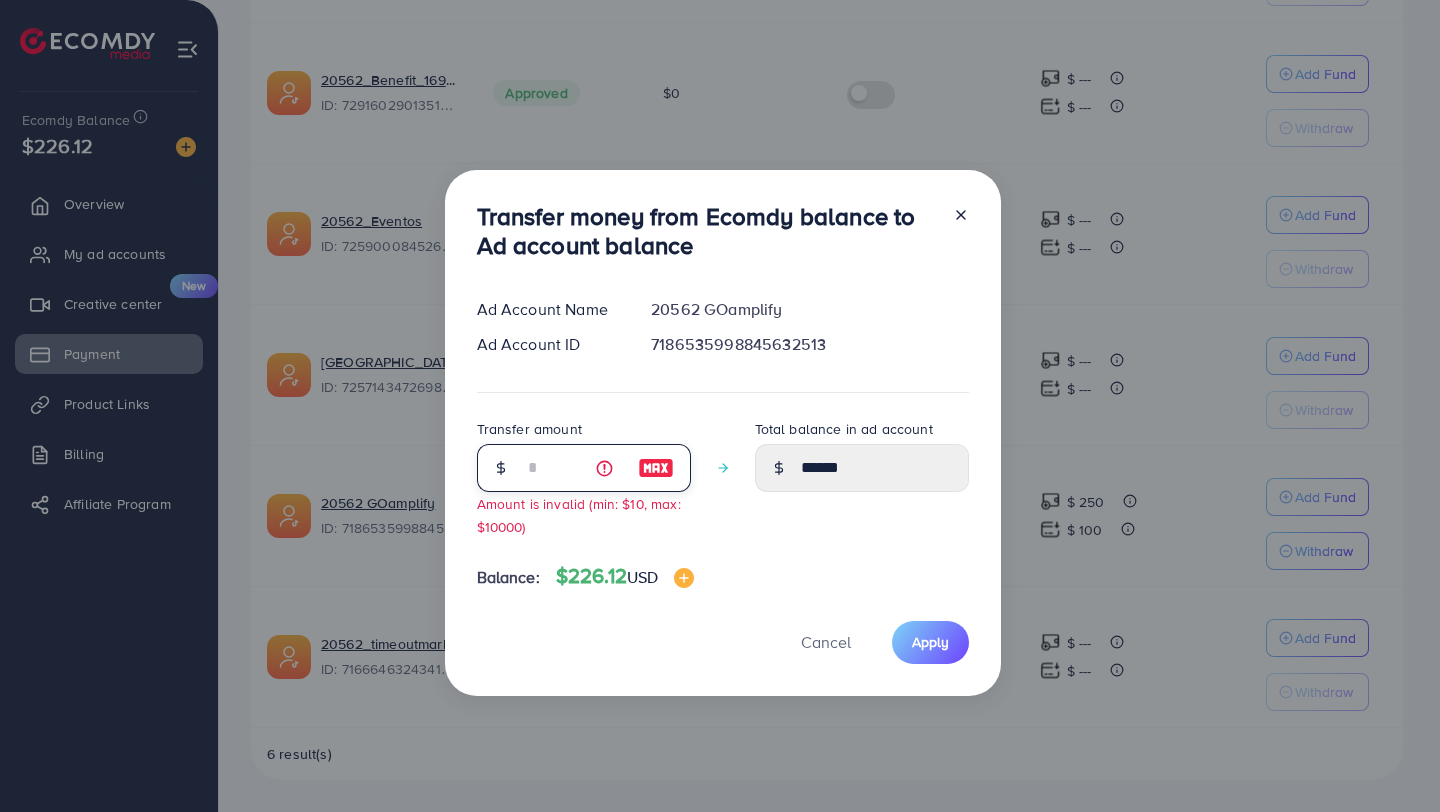 type on "******" 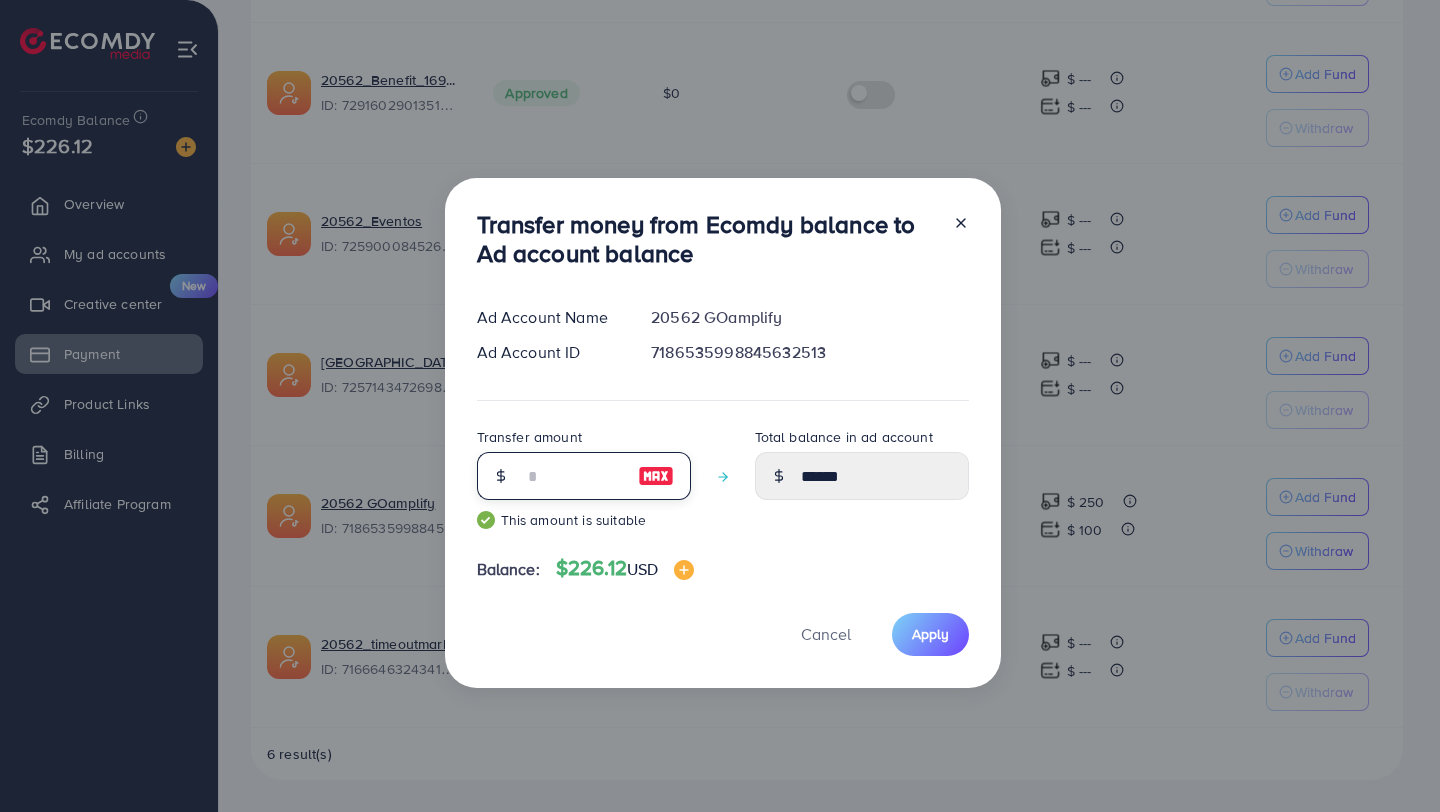 type on "***" 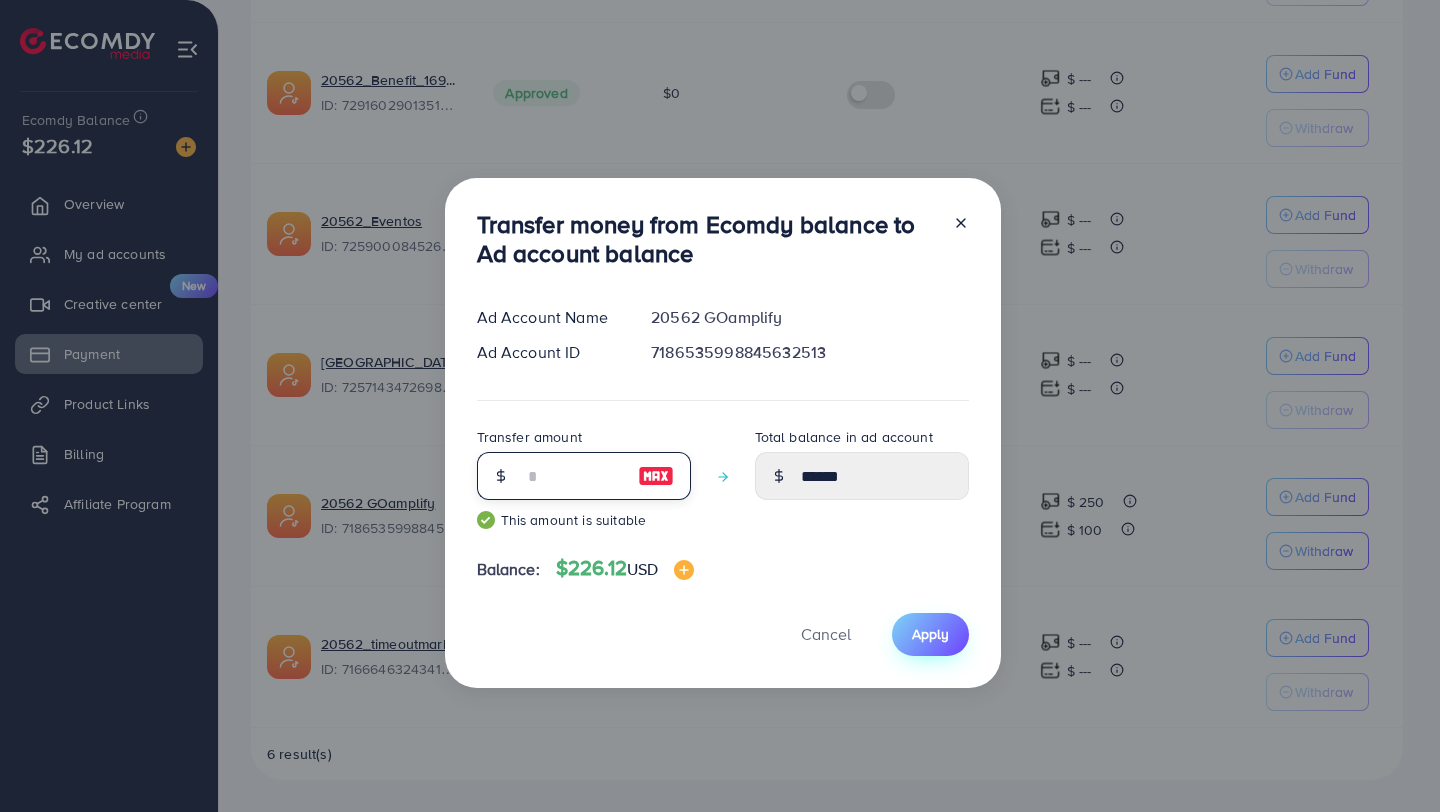 type on "***" 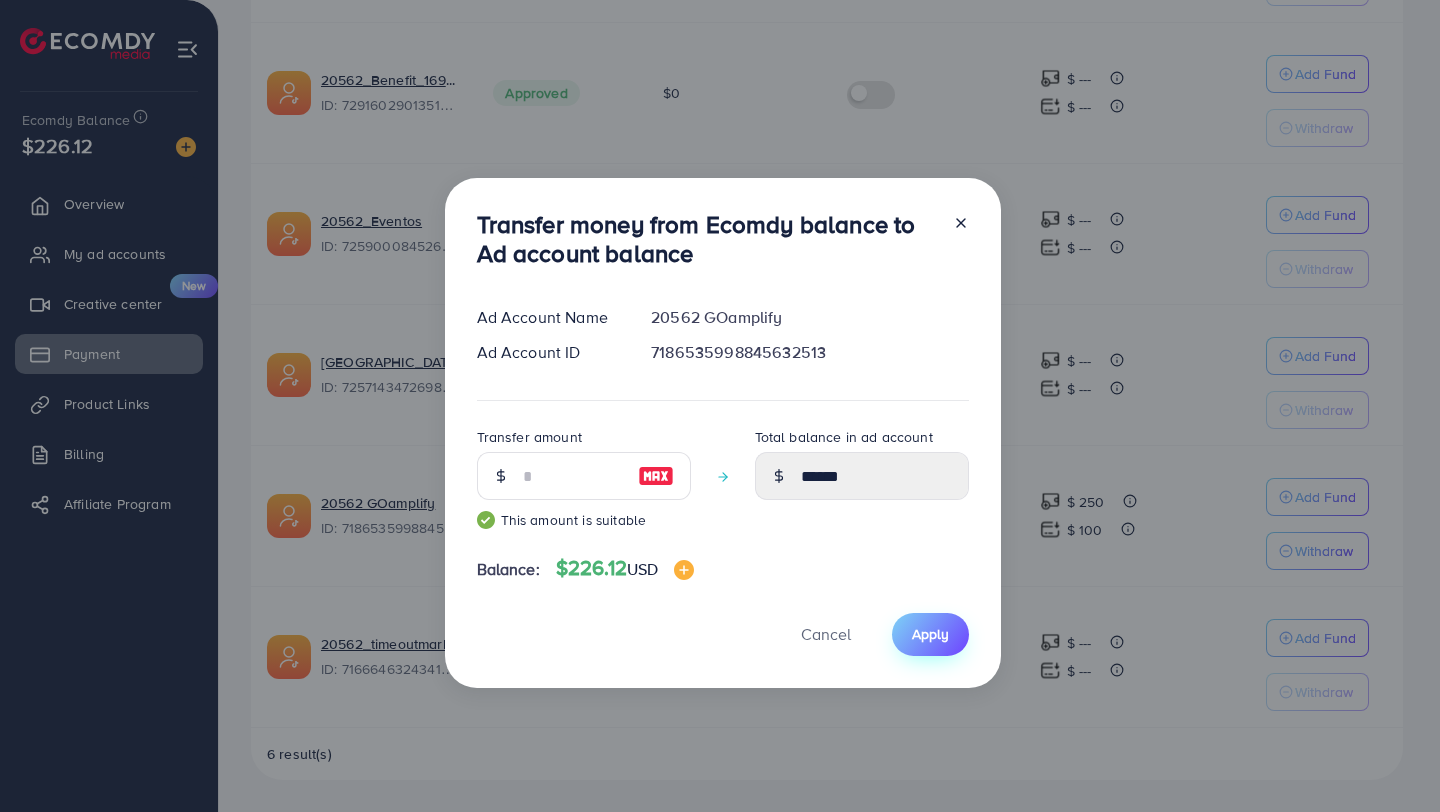 click on "Apply" at bounding box center (930, 634) 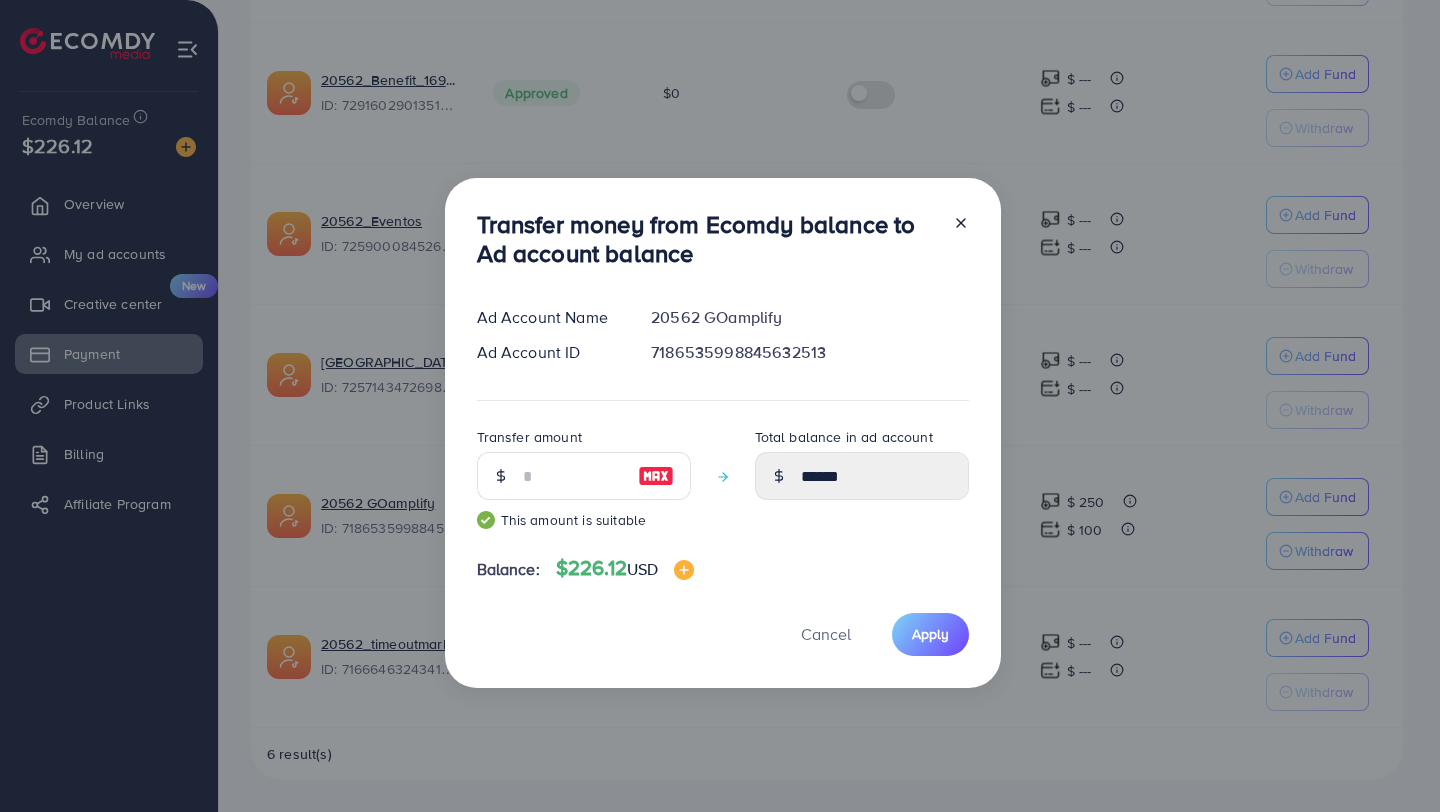 click 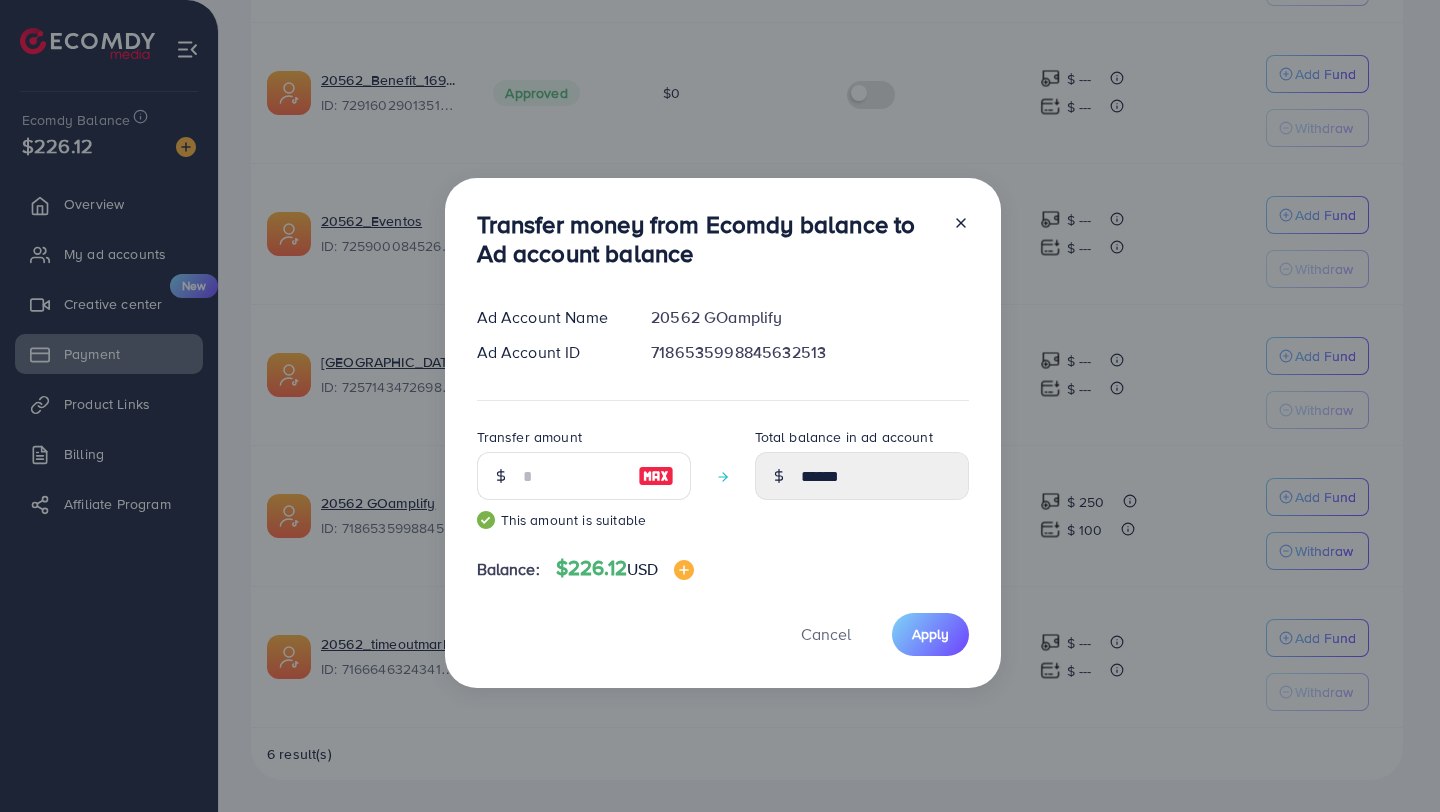 type 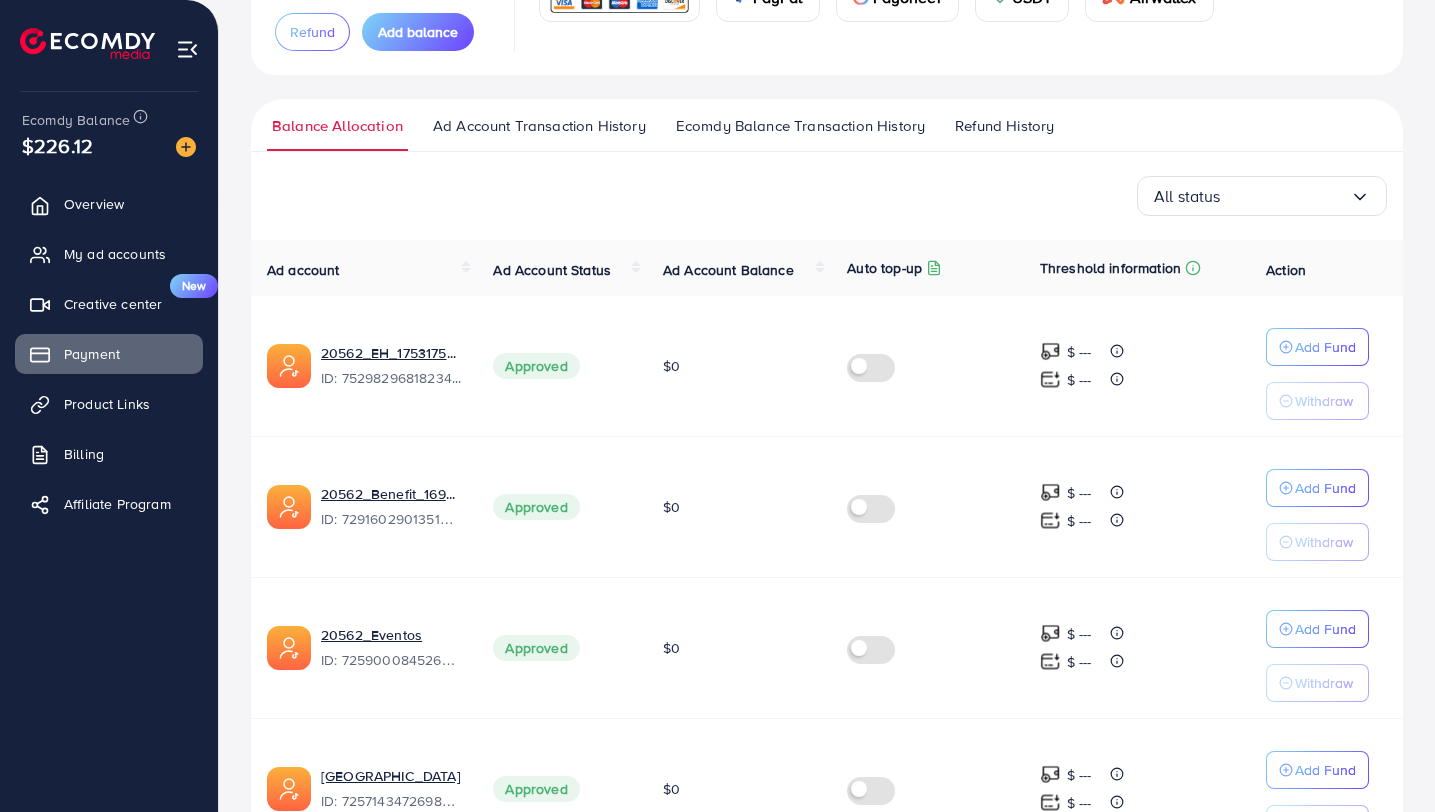 scroll, scrollTop: 0, scrollLeft: 0, axis: both 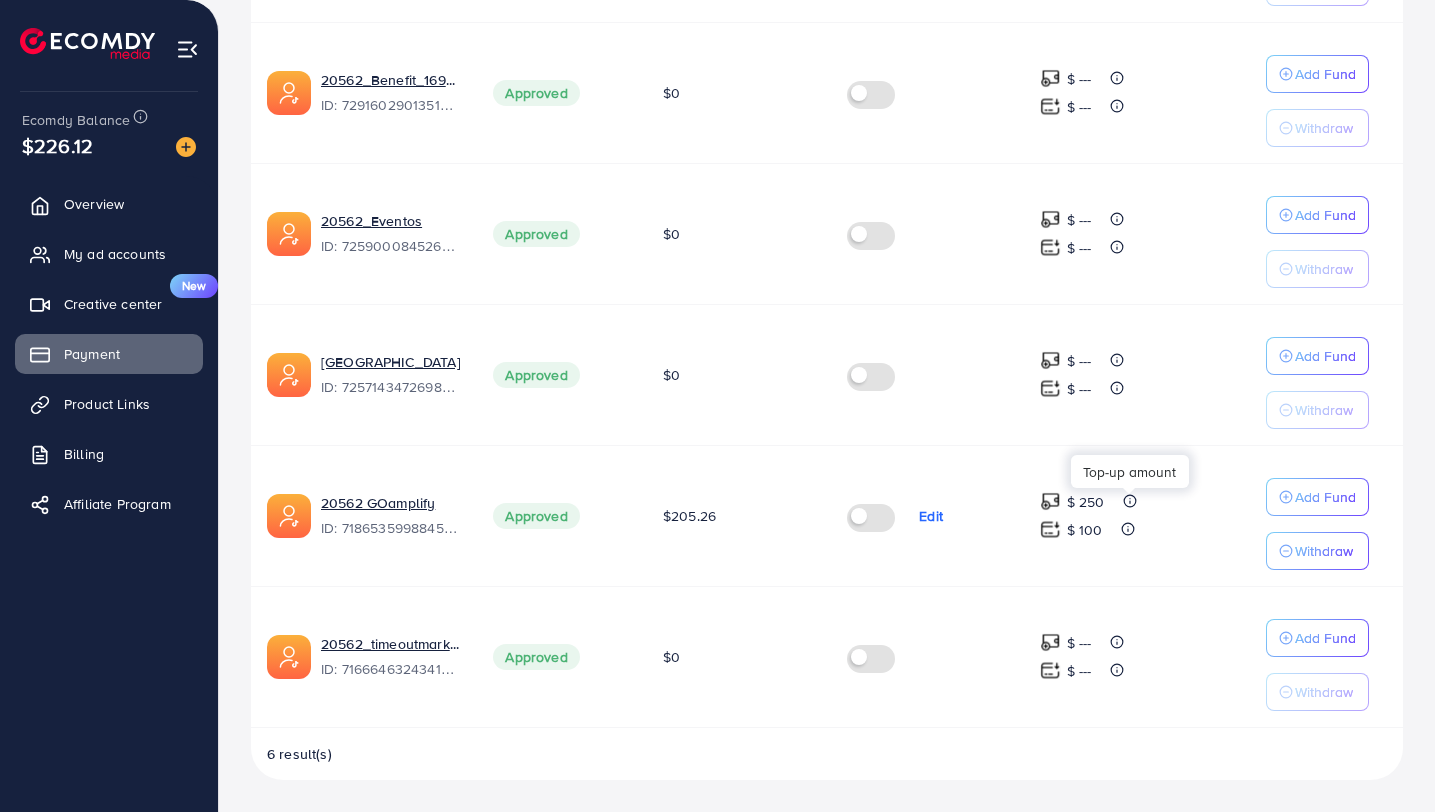 click 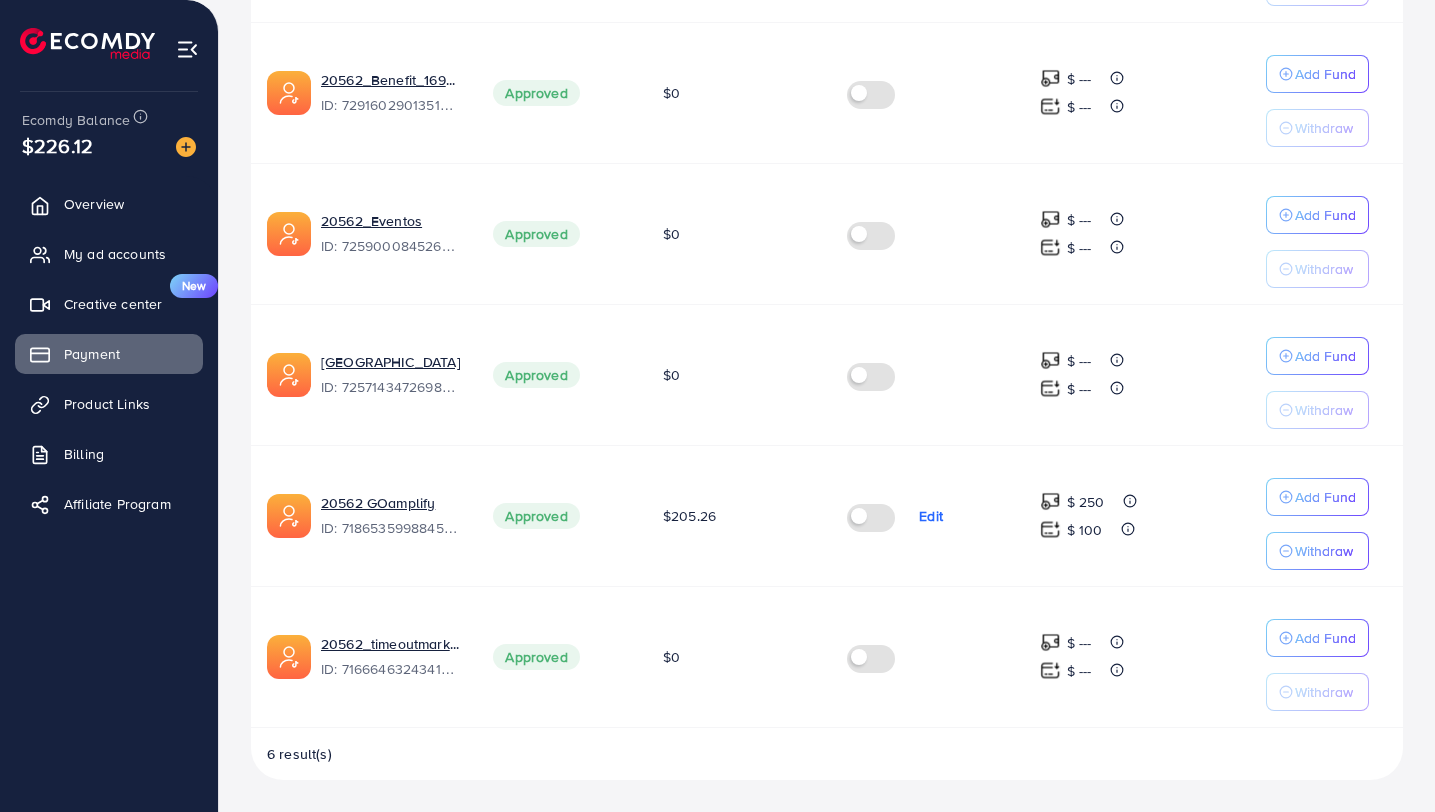 click on "Edit" at bounding box center (931, 516) 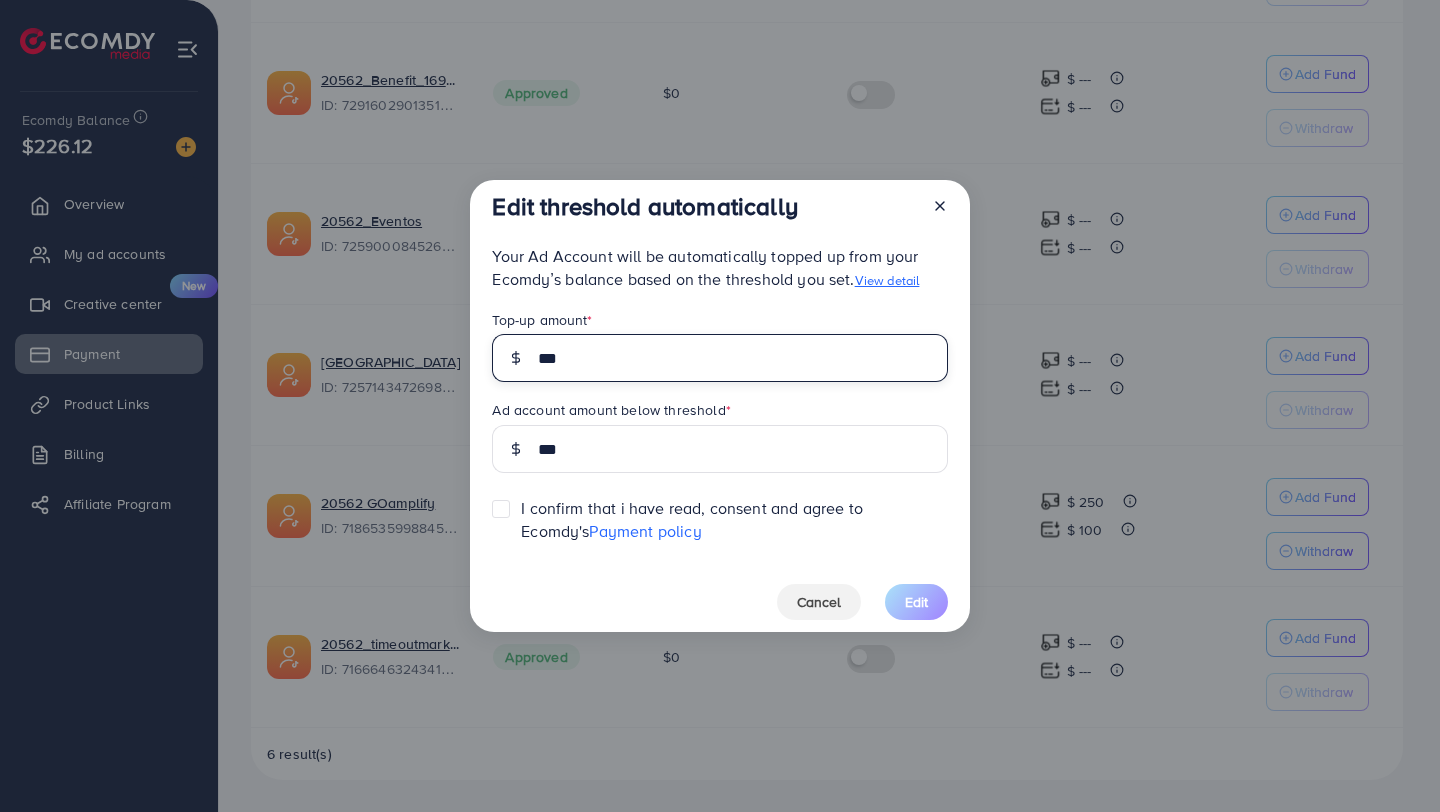 click on "***" at bounding box center (742, 358) 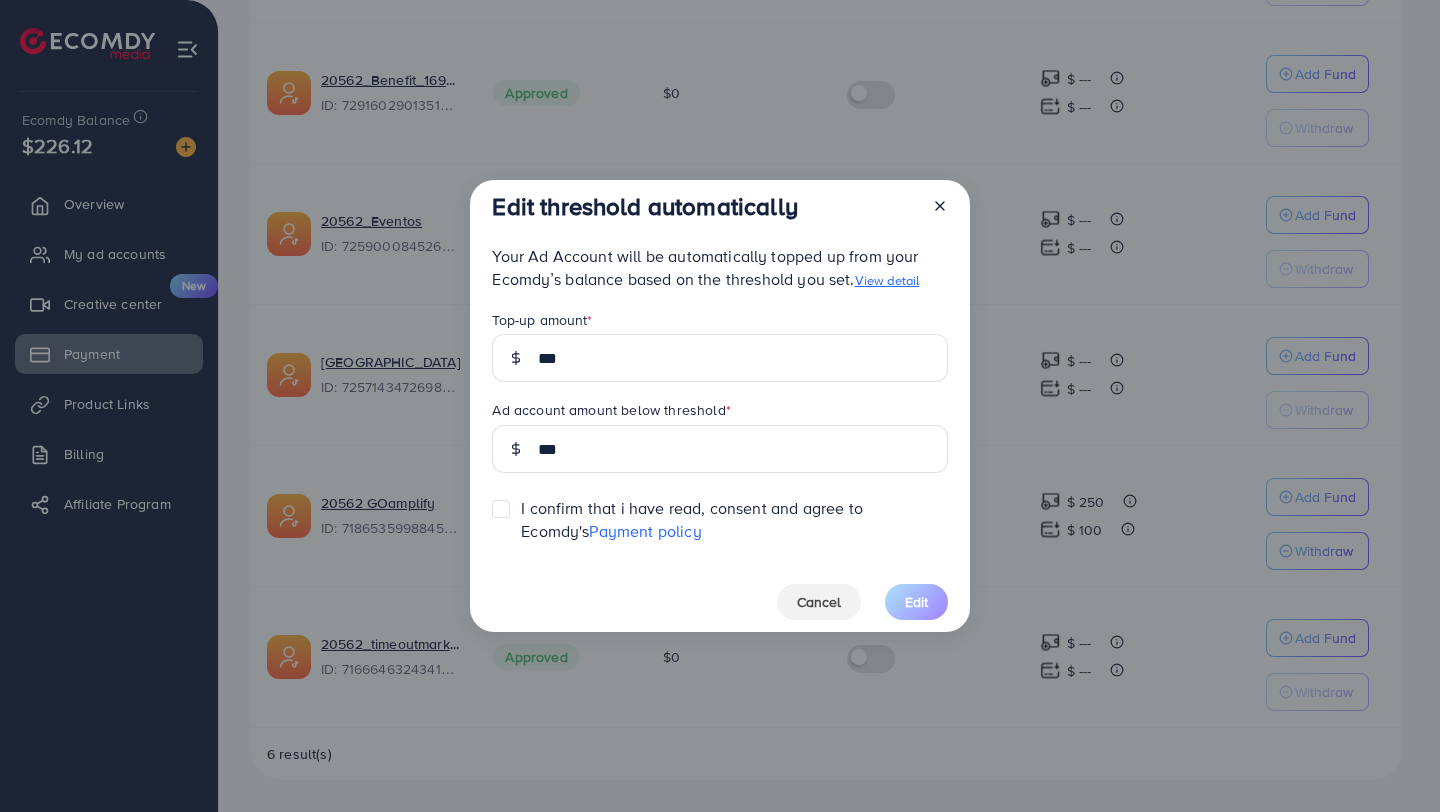 click on "Edit threshold automatically  Your Ad Account will be automatically topped up from your Ecomdy’s balance based on the threshold you set.  View detail  Top-up amount  * ***  Ad account amount below threshold  * ***  I confirm that i have read, consent and agree to Ecomdy's  Payment policy     Cancel  Edit" at bounding box center [720, 406] 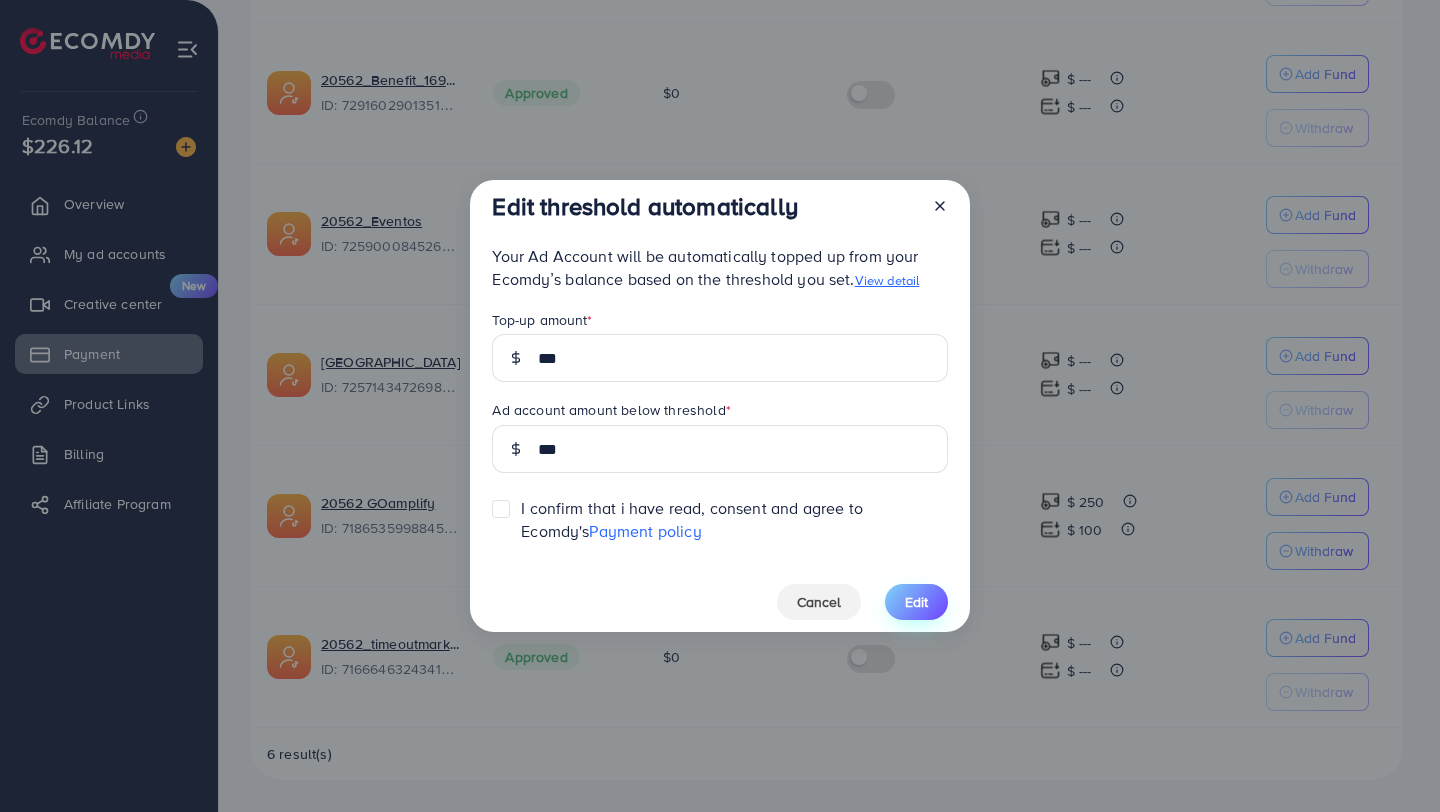 click on "Edit" at bounding box center [916, 602] 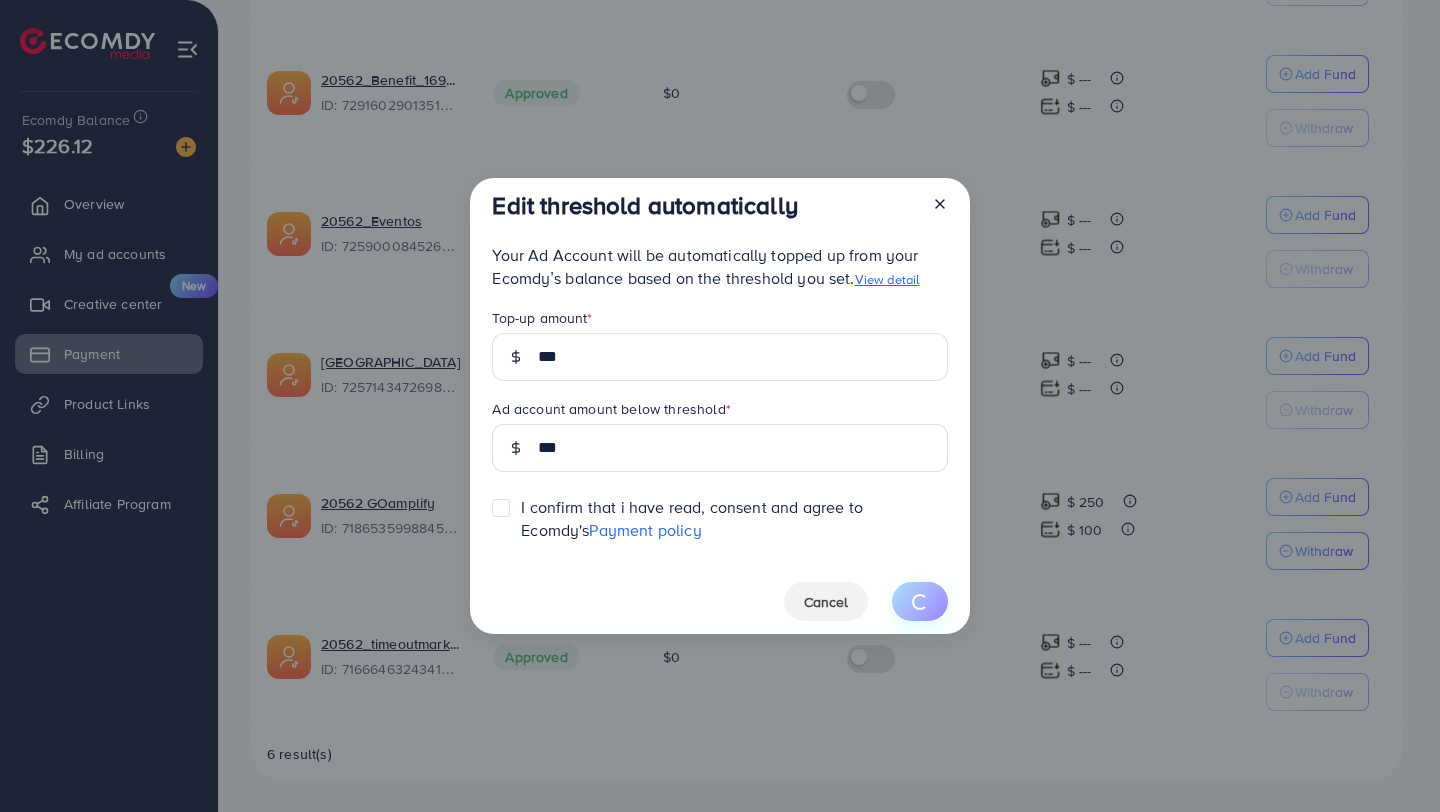 type on "***" 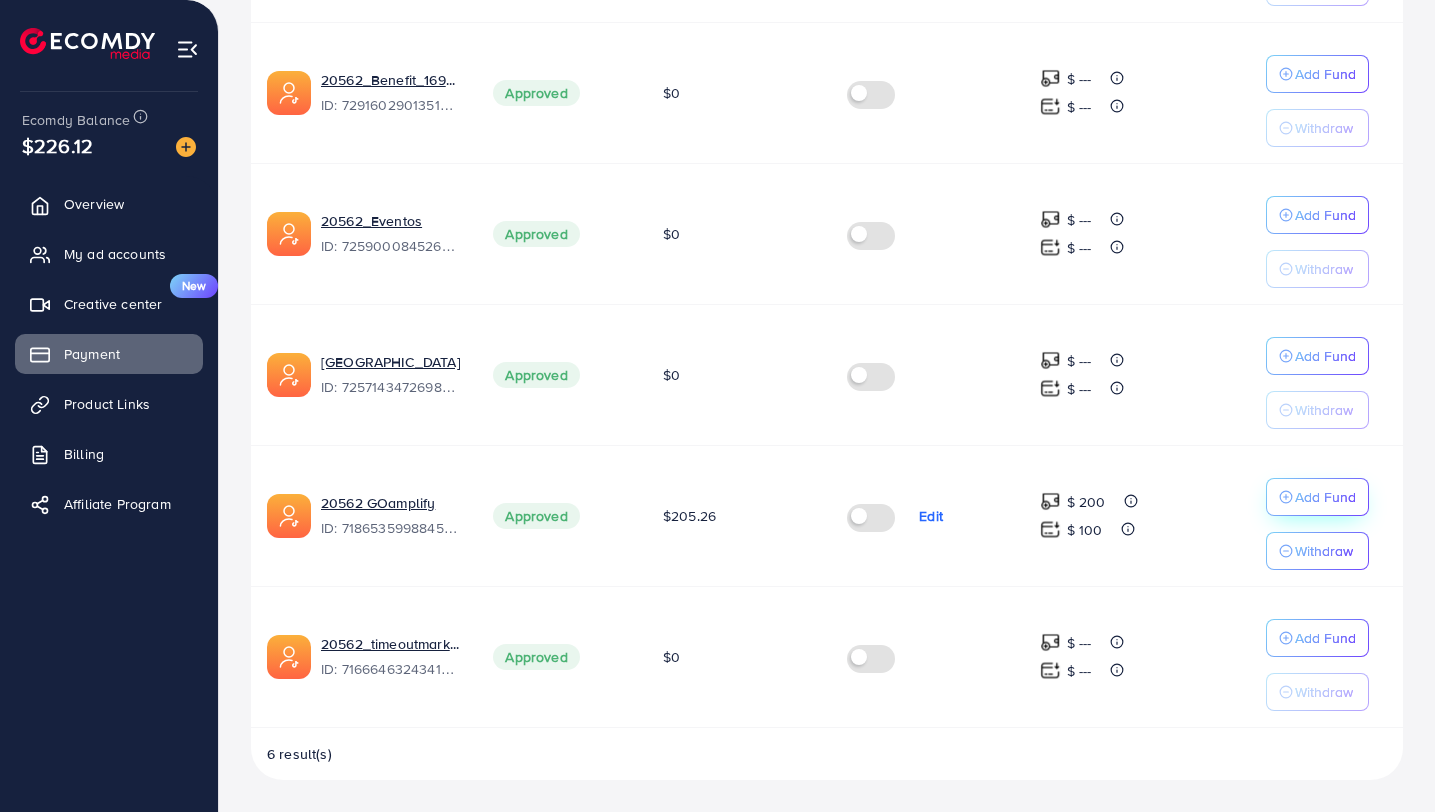 click on "Add Fund" at bounding box center [1325, -67] 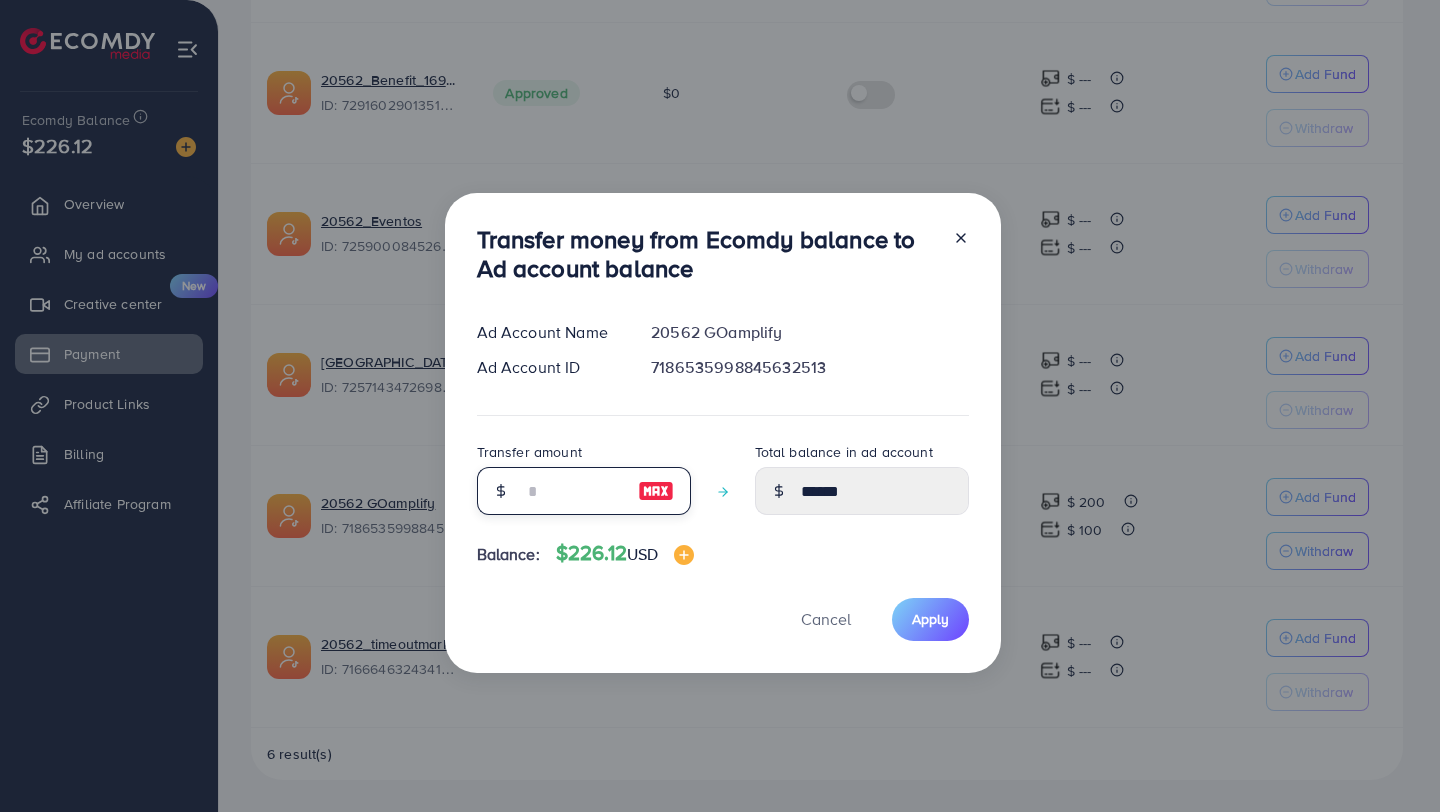 click at bounding box center [573, 491] 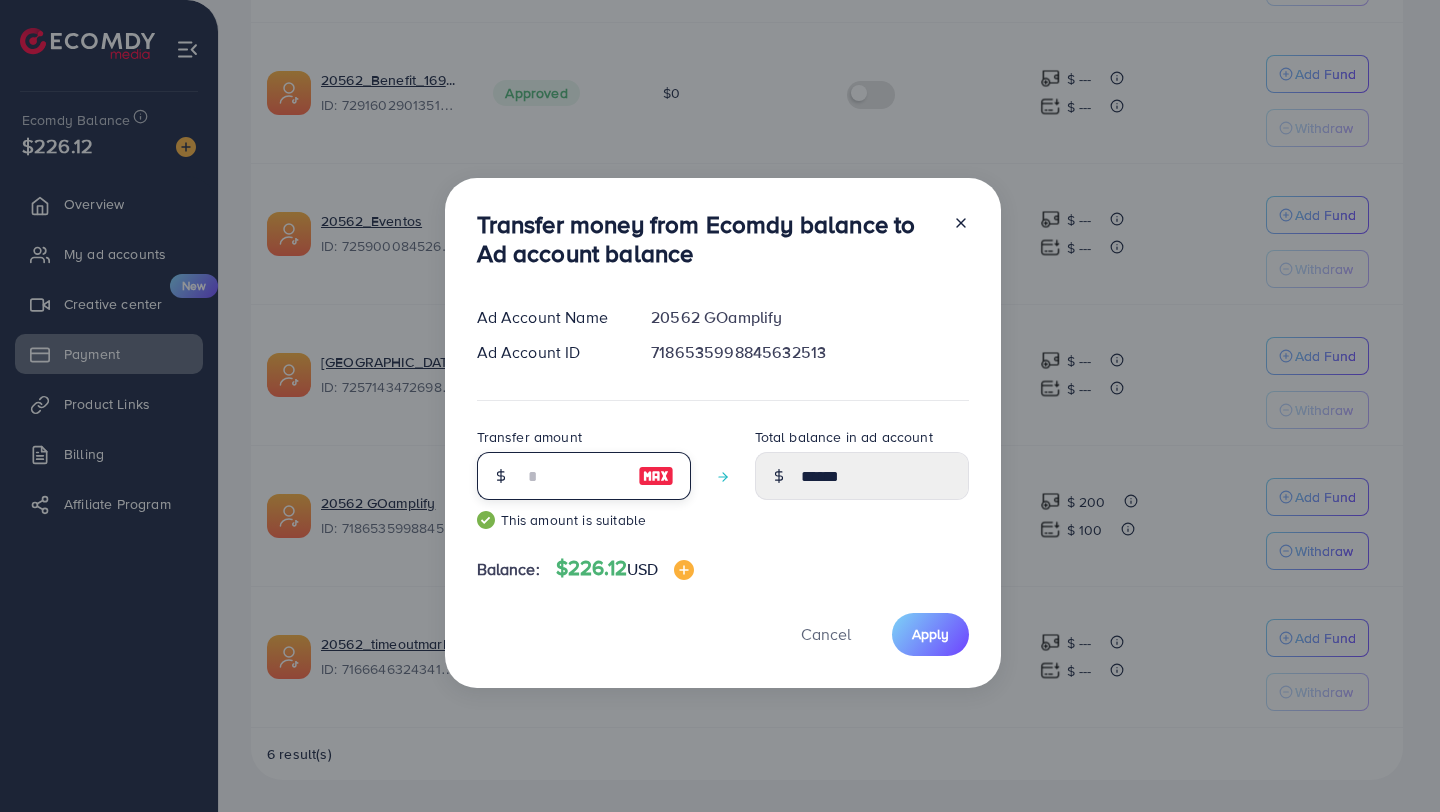 type on "***" 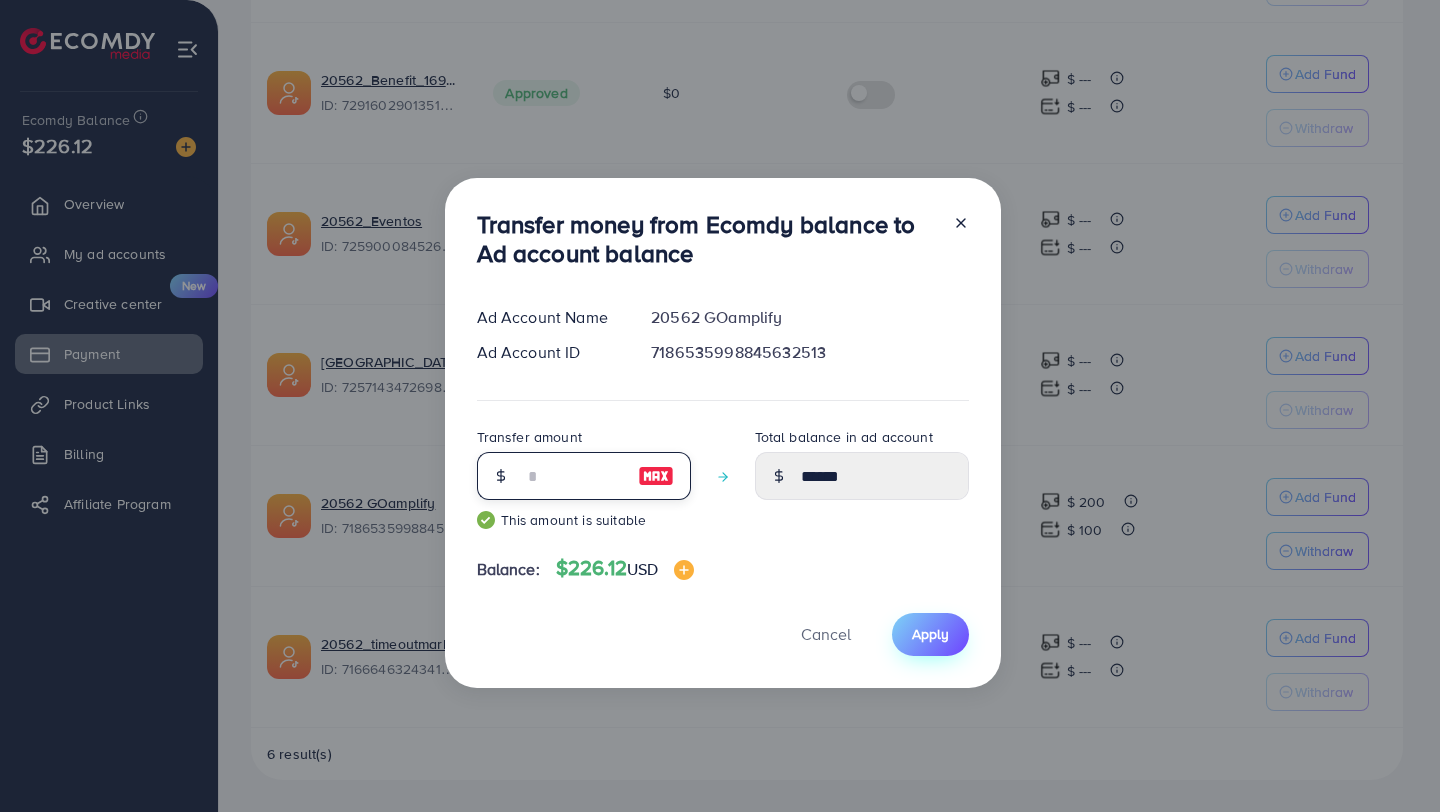 type on "***" 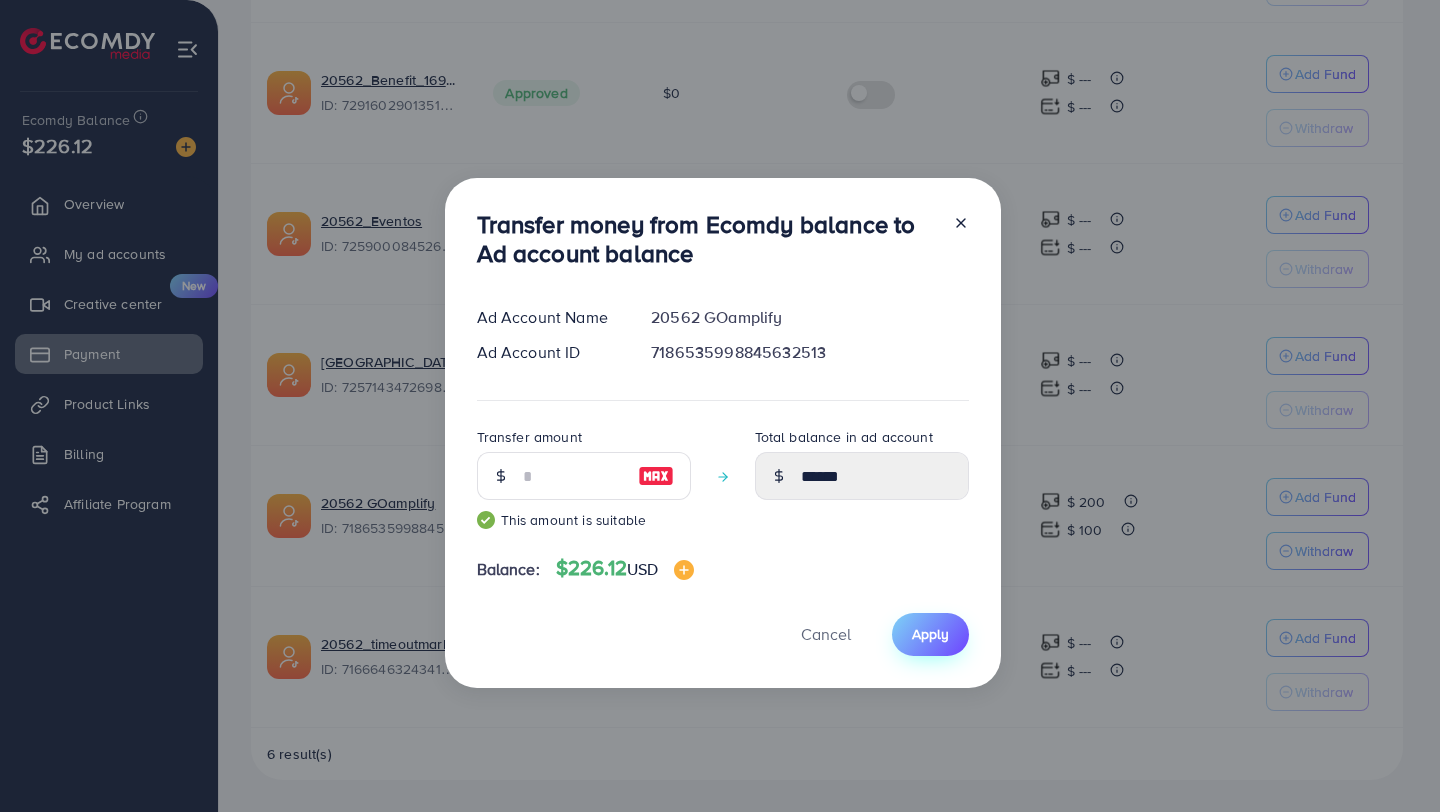 click on "Apply" at bounding box center [930, 634] 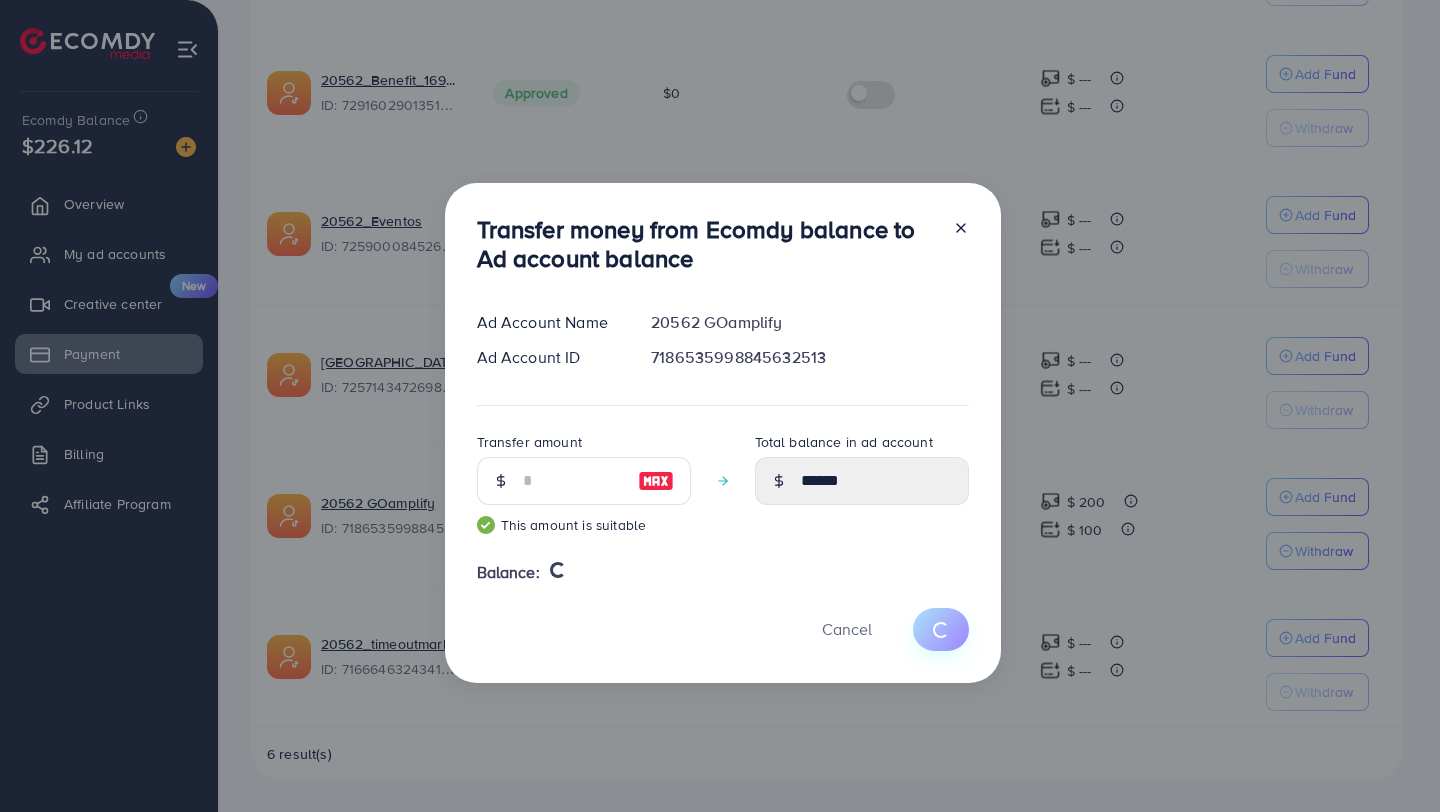 type 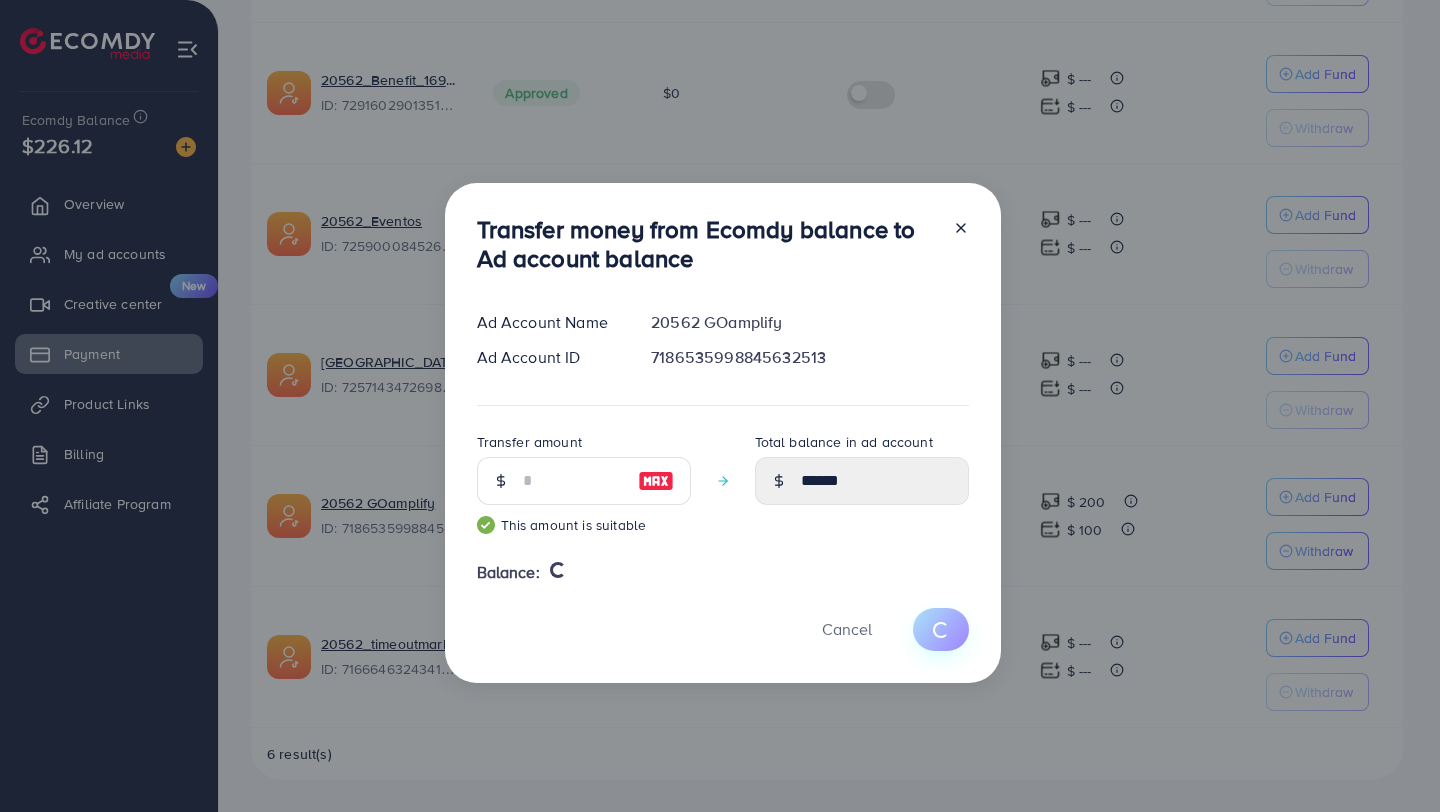 type on "******" 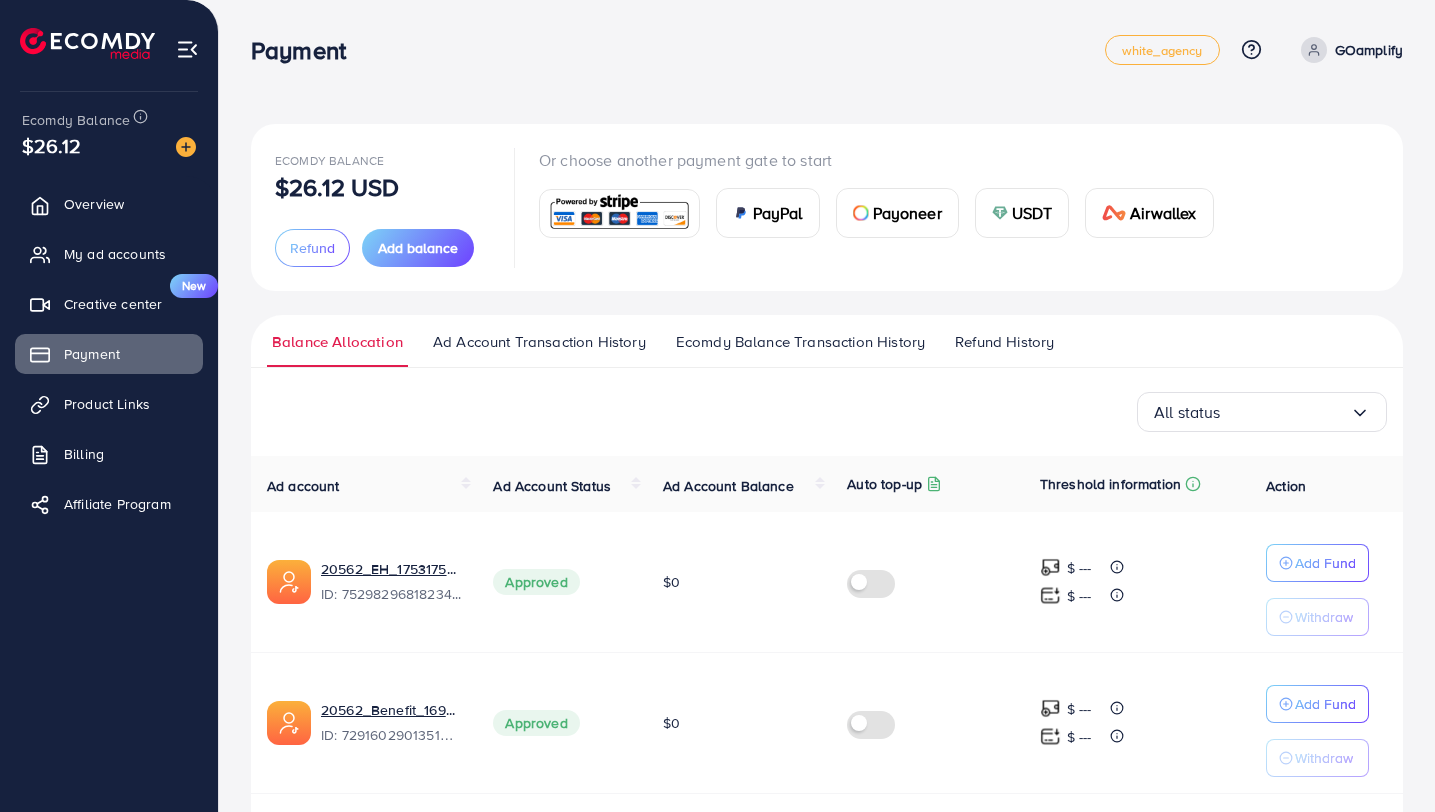 scroll, scrollTop: 630, scrollLeft: 0, axis: vertical 